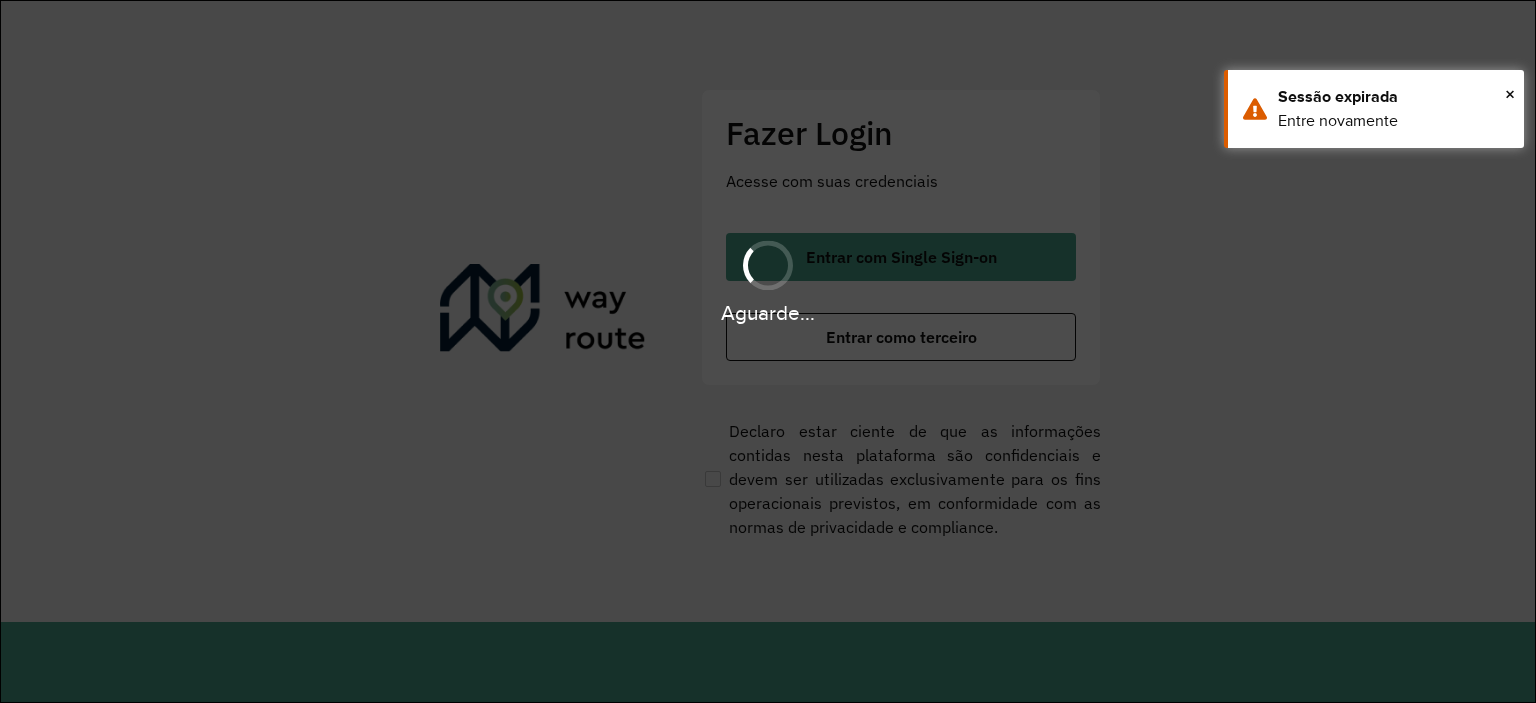 scroll, scrollTop: 0, scrollLeft: 0, axis: both 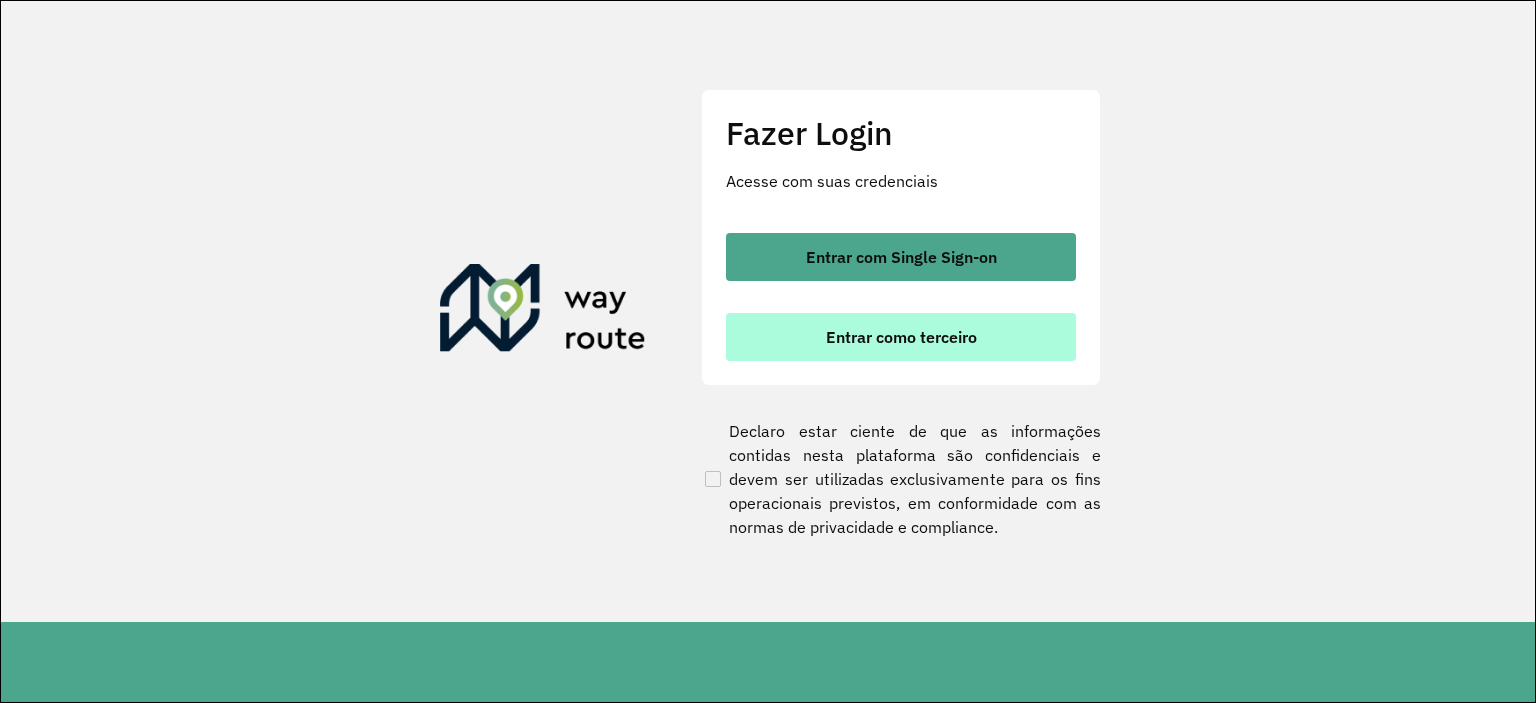 click on "Entrar como terceiro" at bounding box center (901, 337) 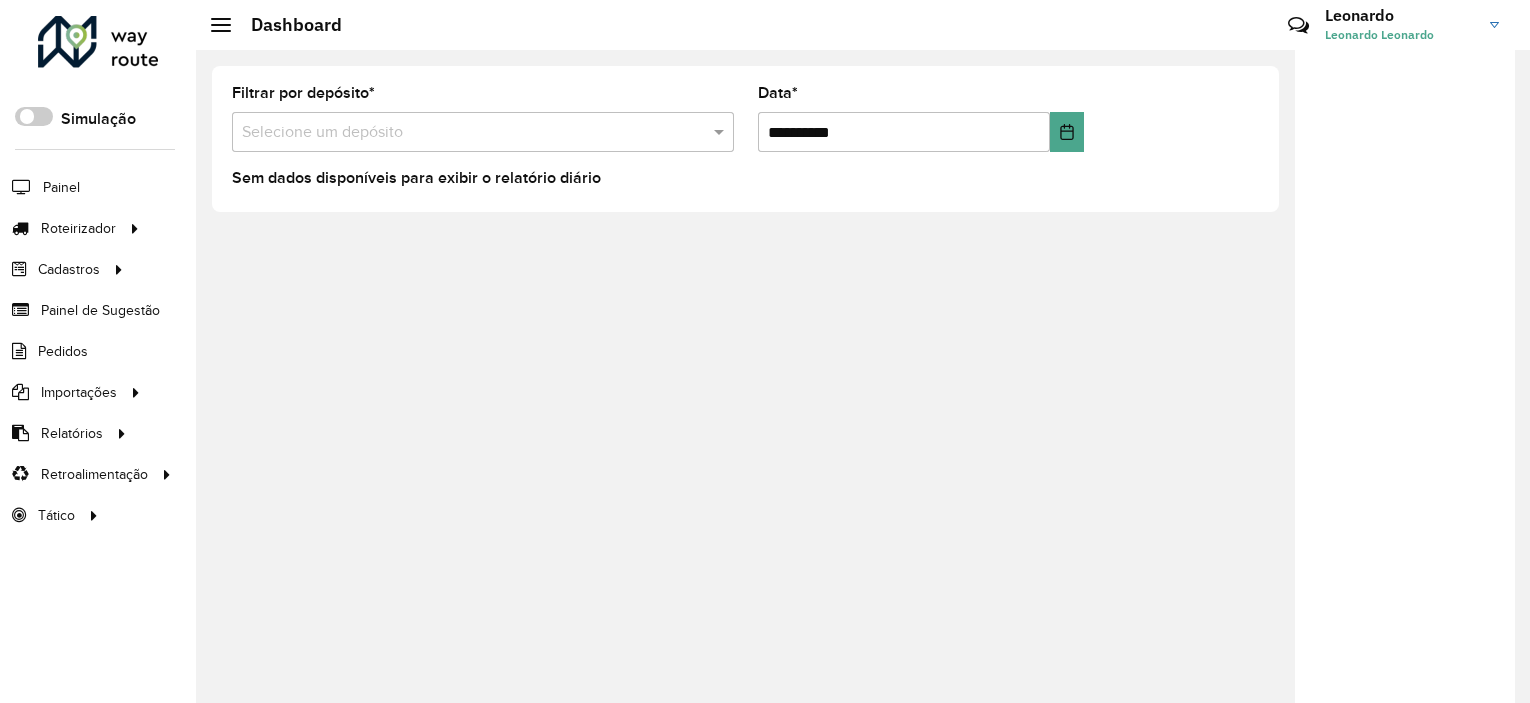 scroll, scrollTop: 0, scrollLeft: 0, axis: both 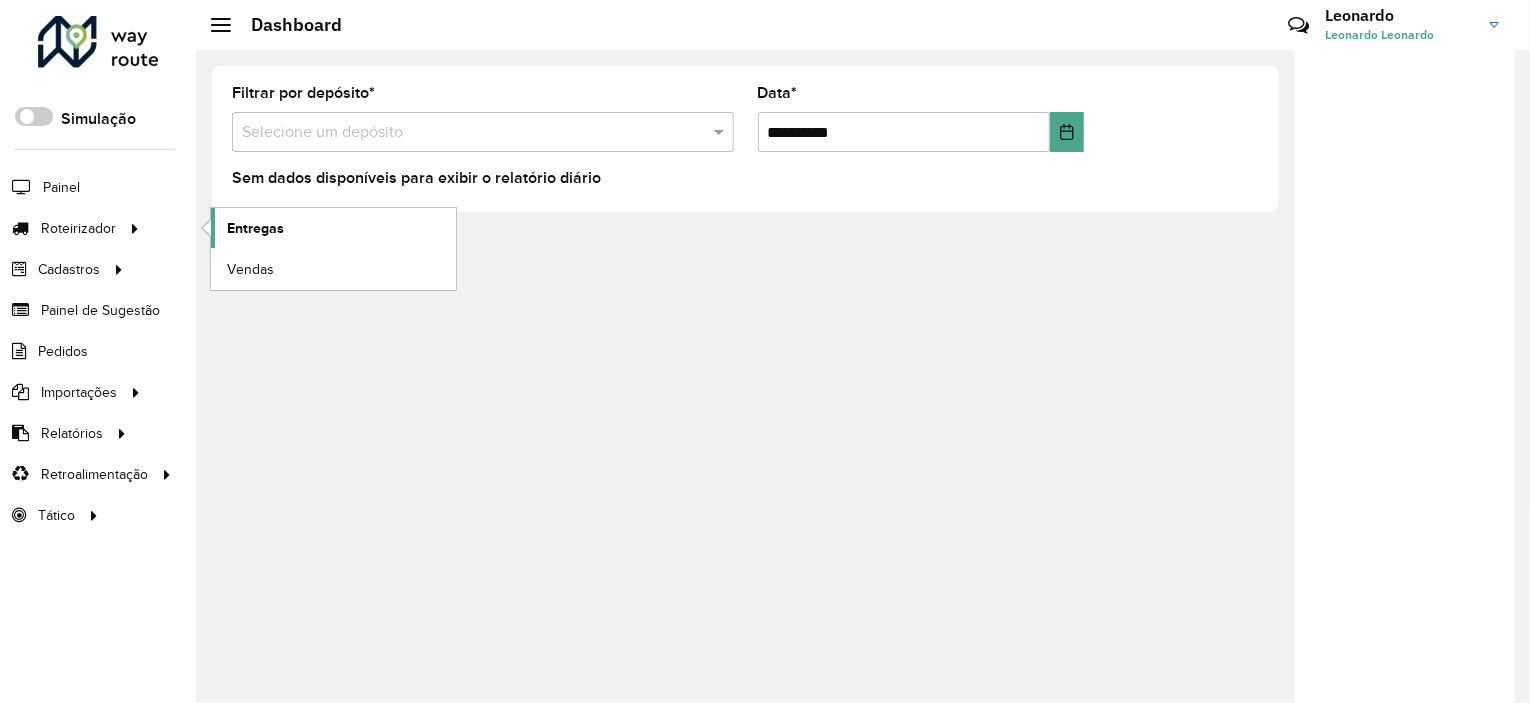 click on "Entregas" 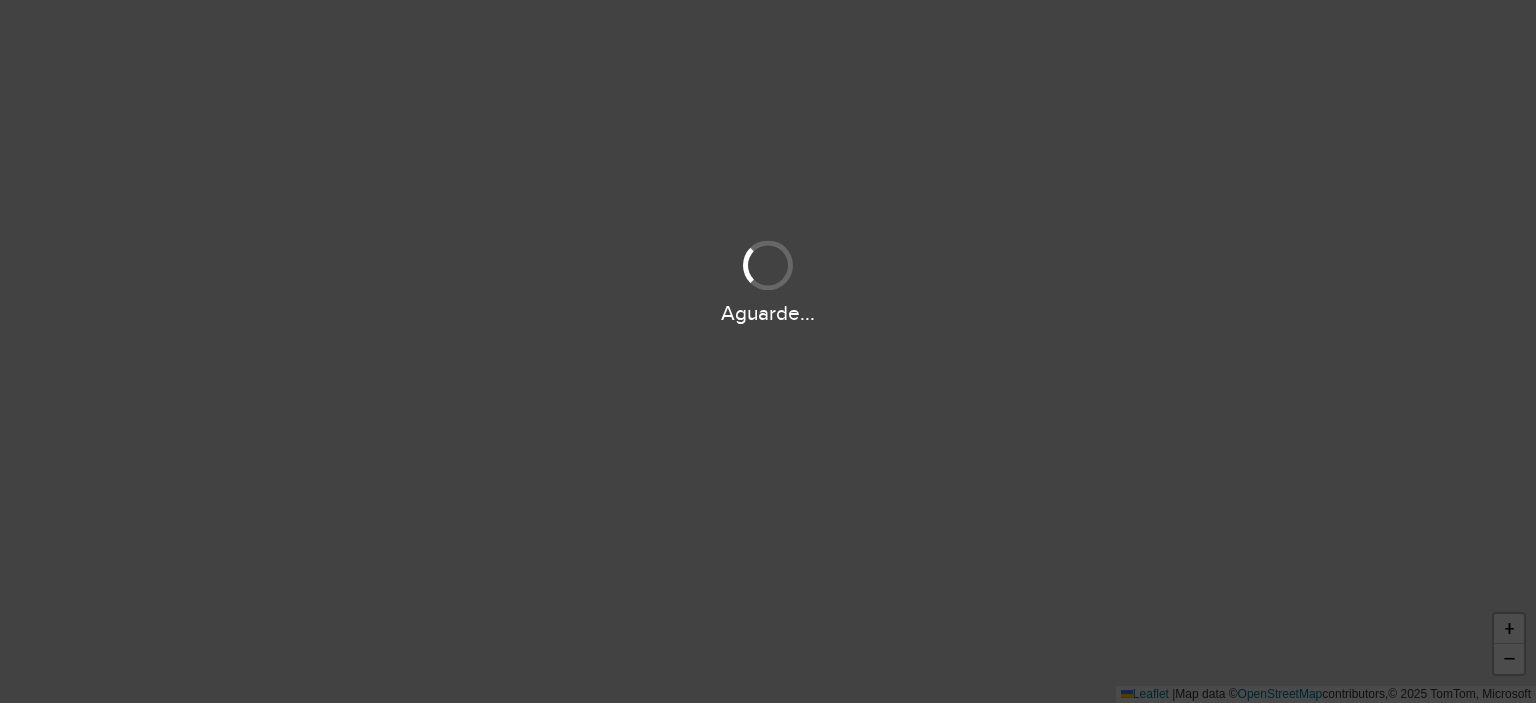 scroll, scrollTop: 0, scrollLeft: 0, axis: both 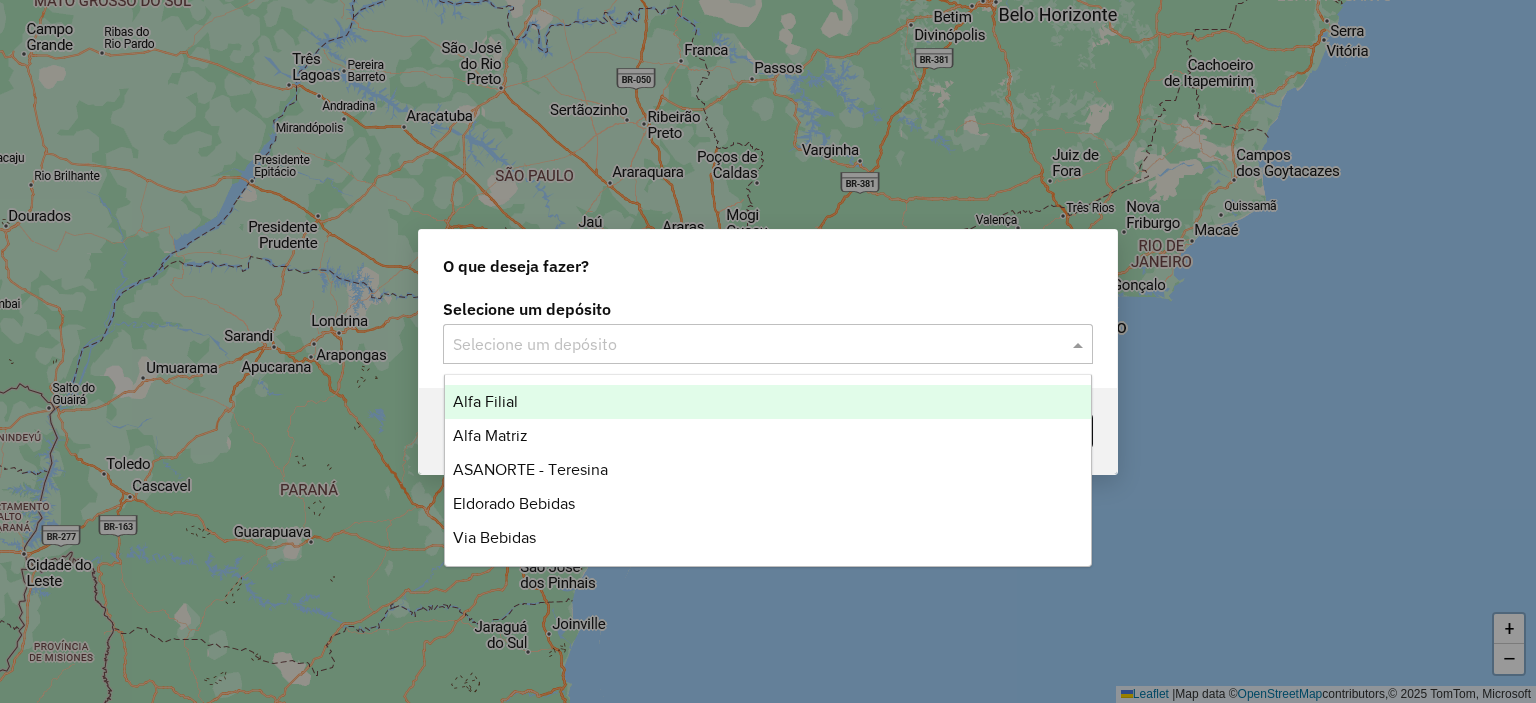 click 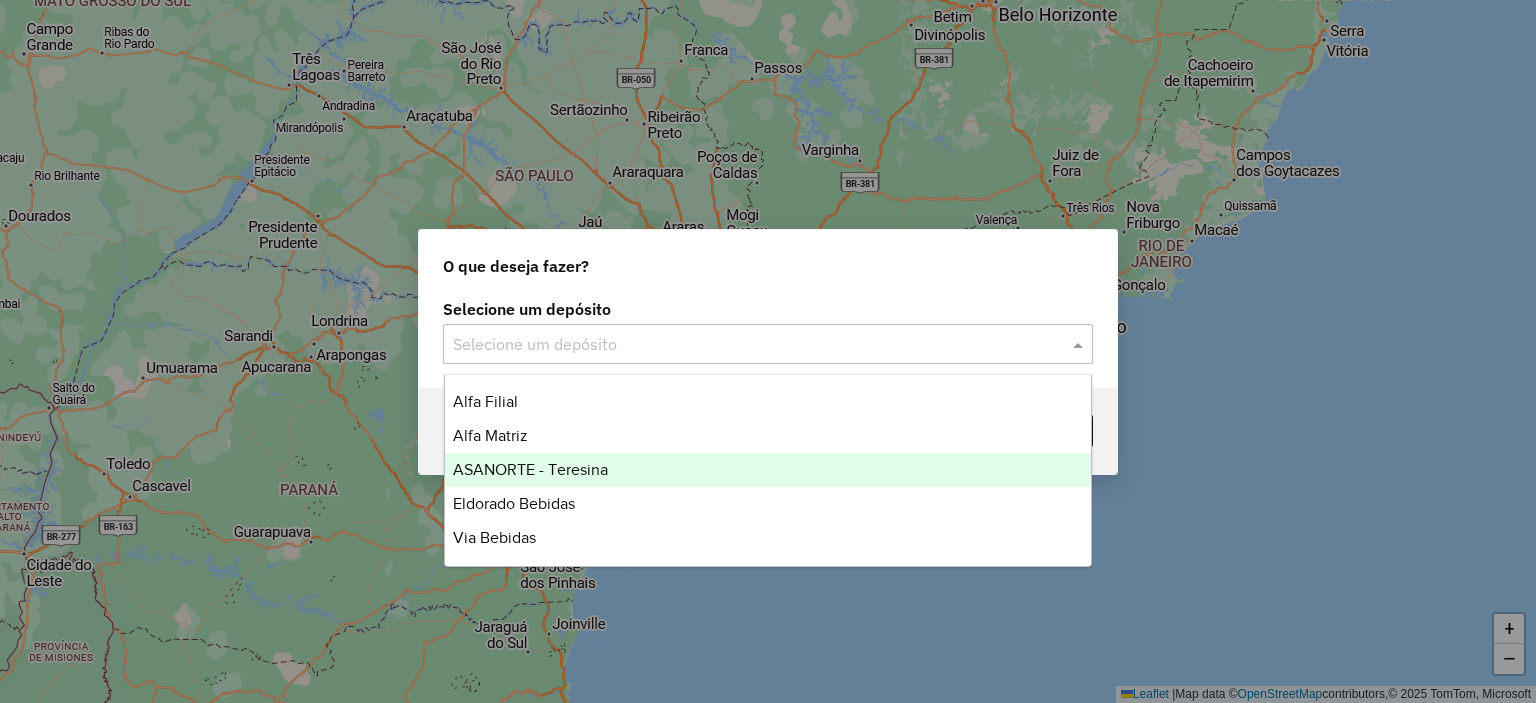 click on "ASANORTE - Teresina" at bounding box center [768, 470] 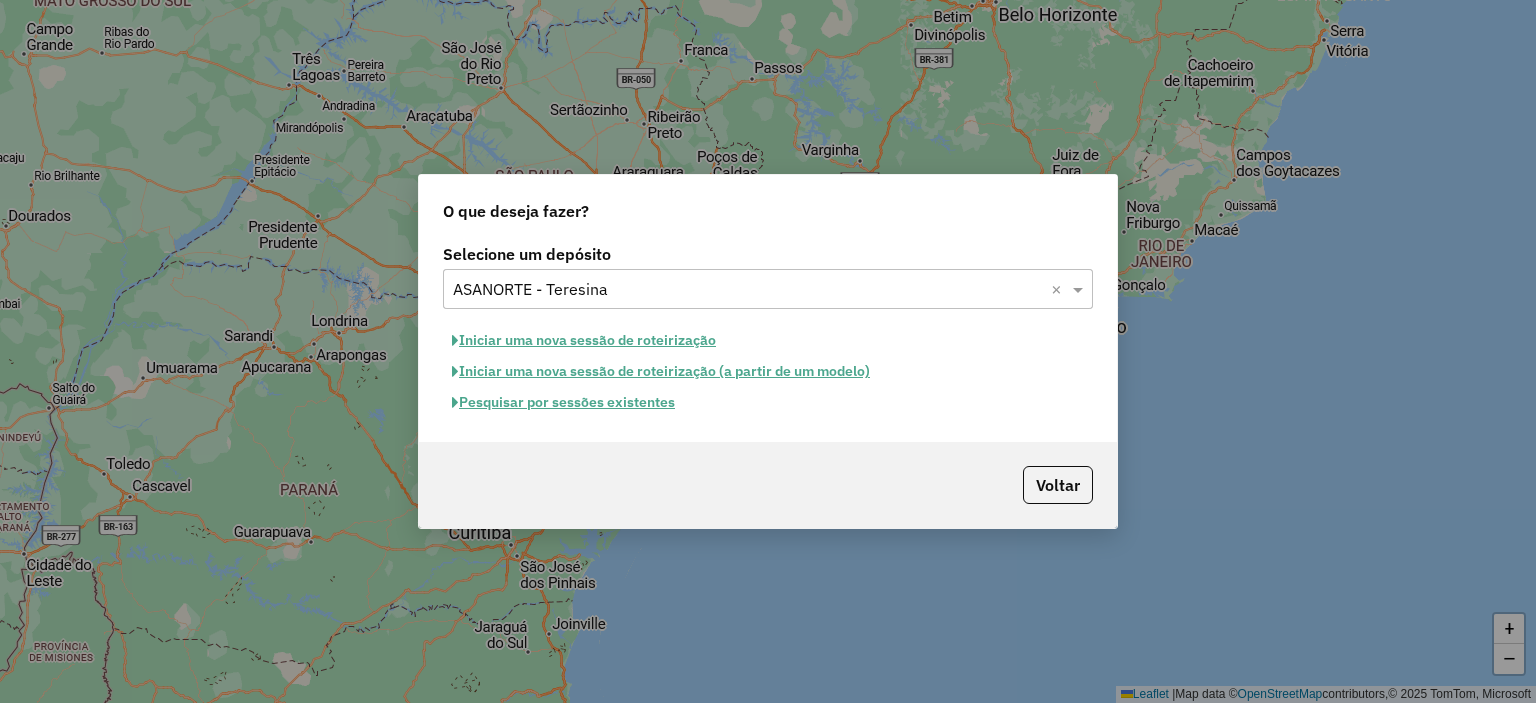 click on "Pesquisar por sessões existentes" 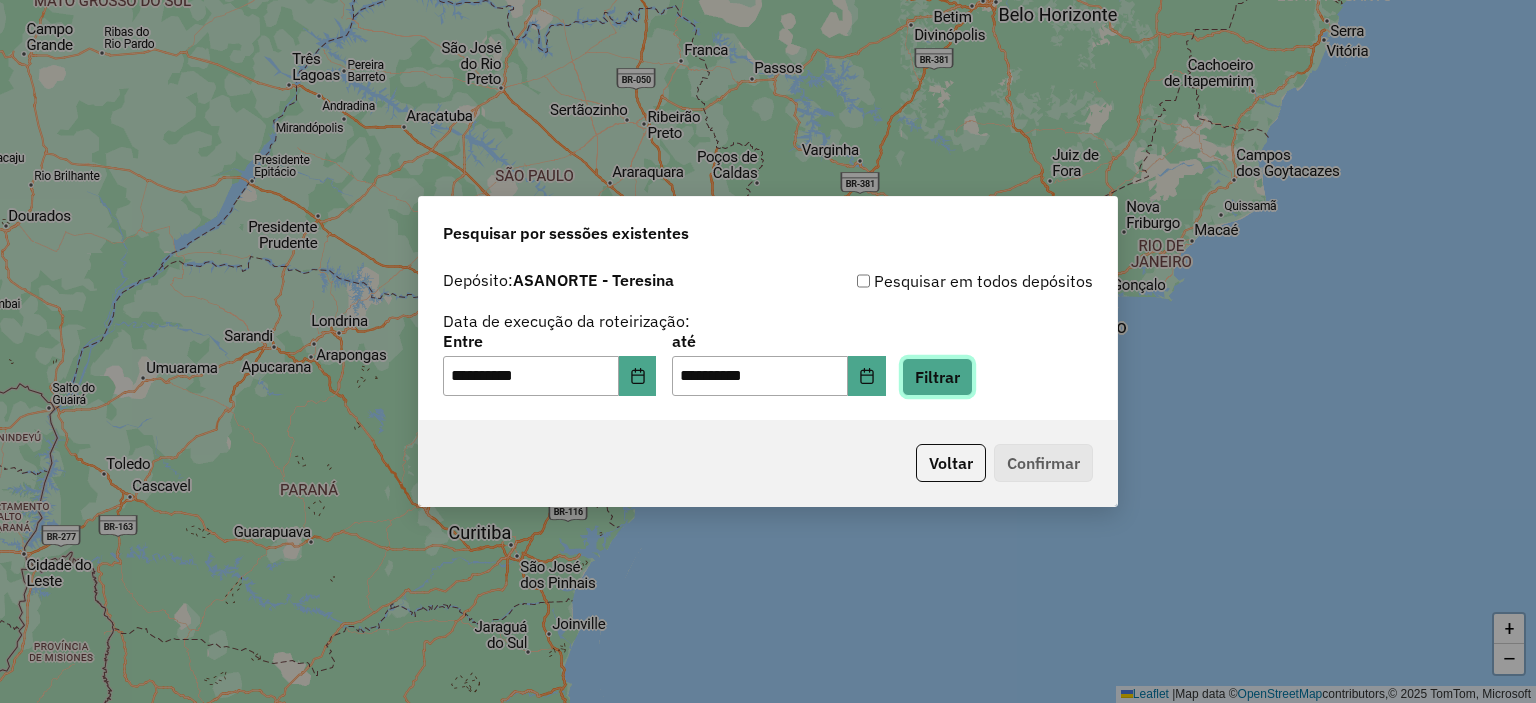 click on "Filtrar" 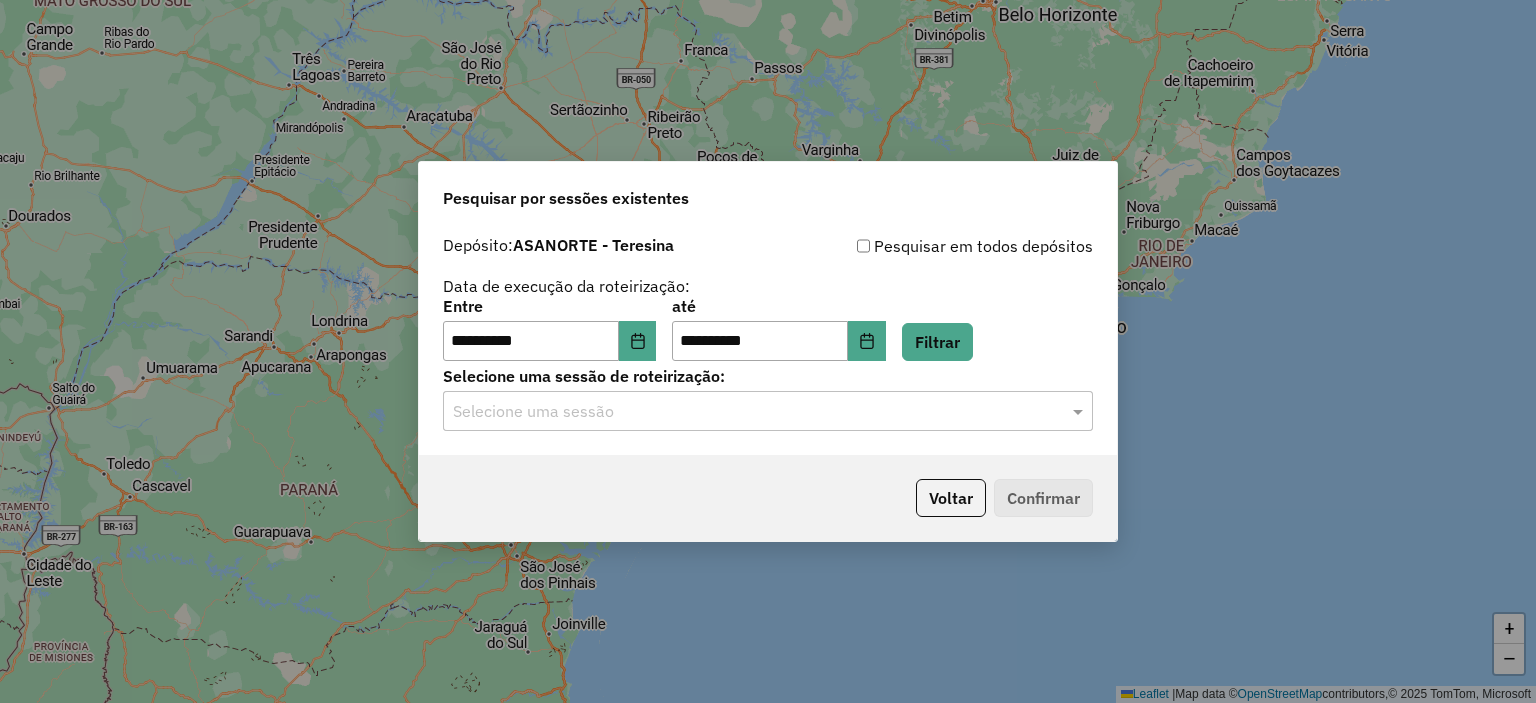 click 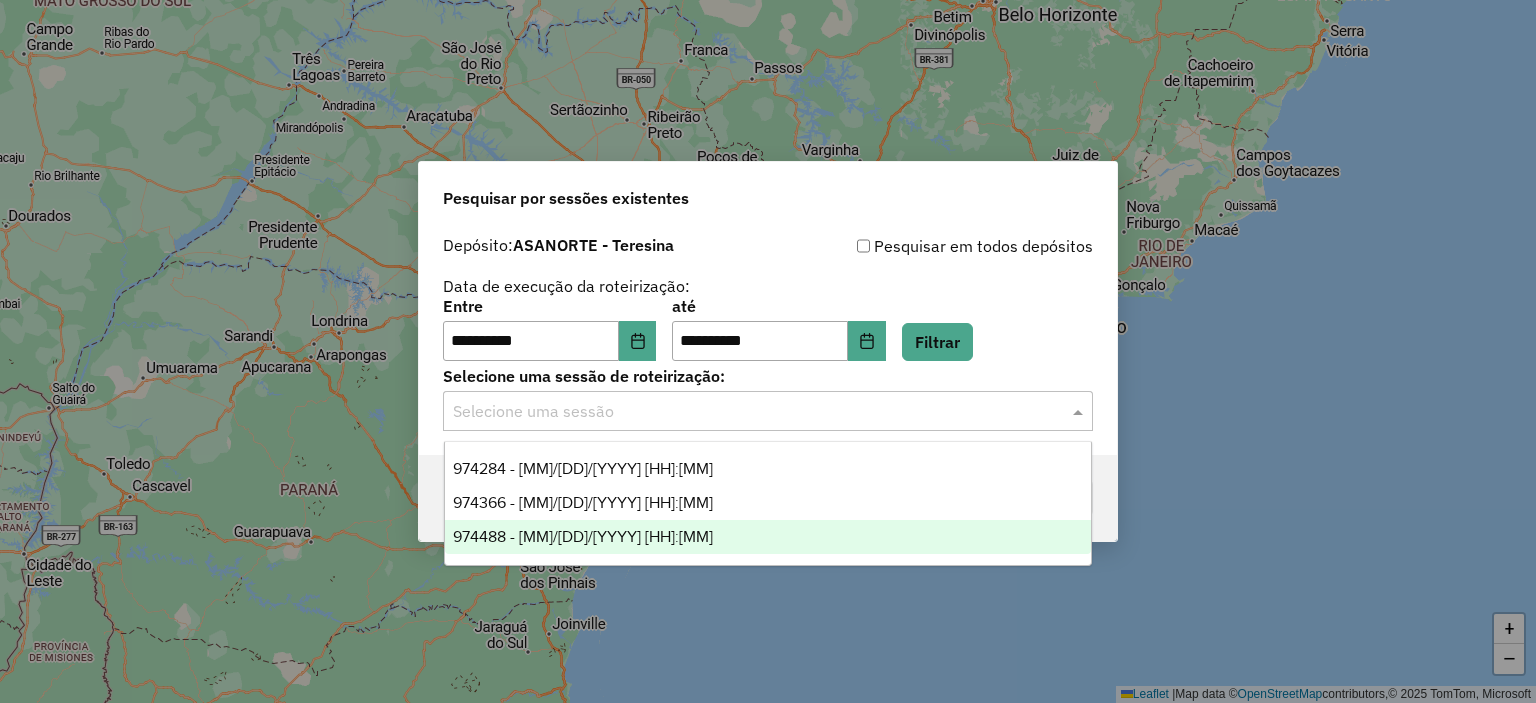 drag, startPoint x: 676, startPoint y: 543, endPoint x: 768, endPoint y: 531, distance: 92.779305 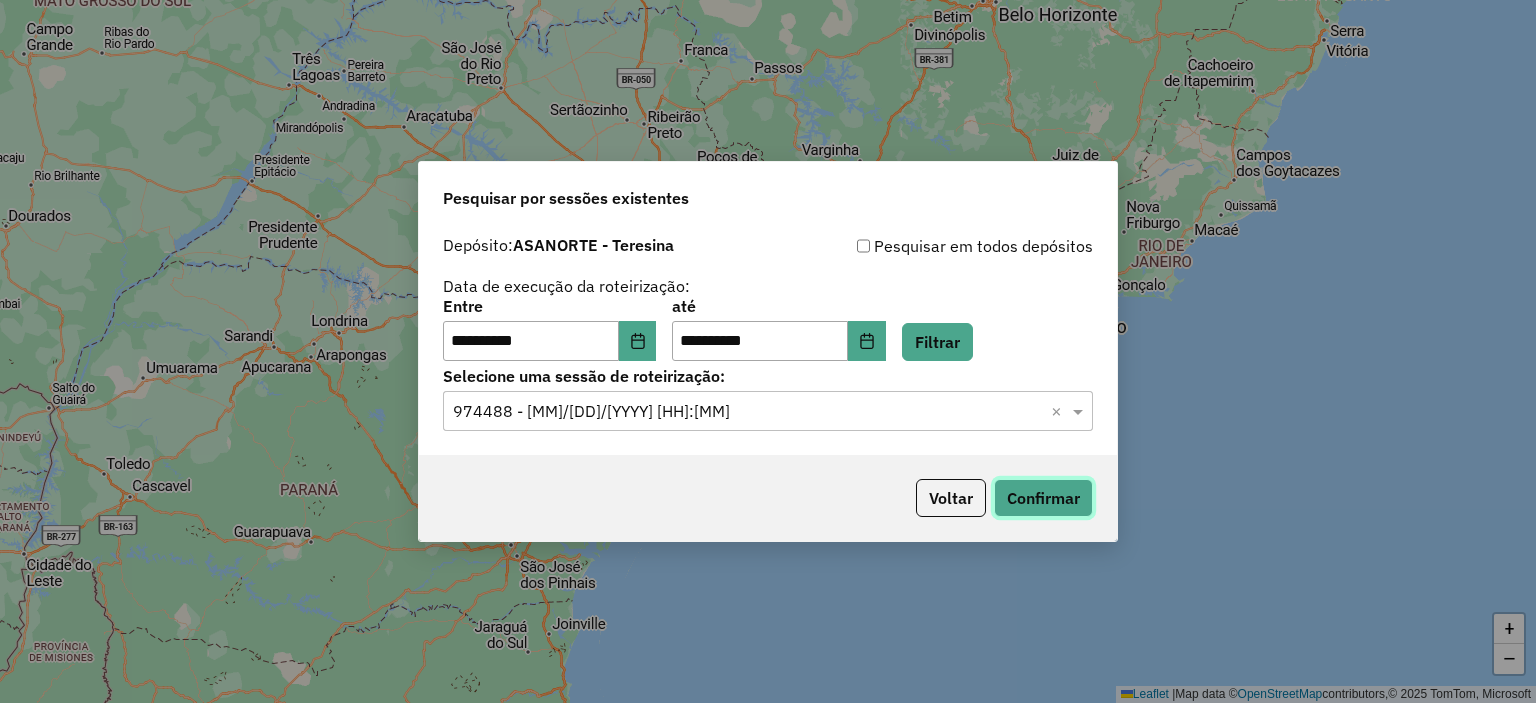 click on "Confirmar" 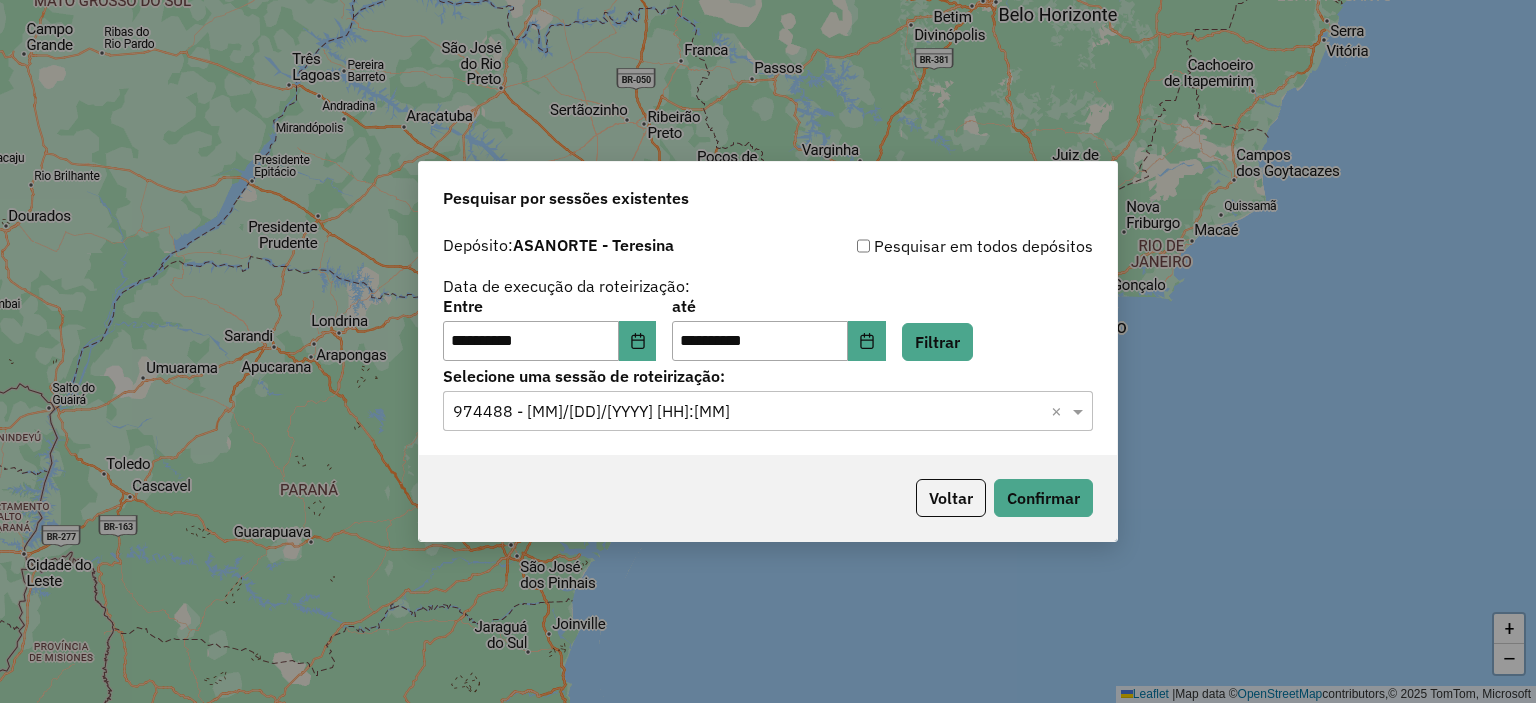 click 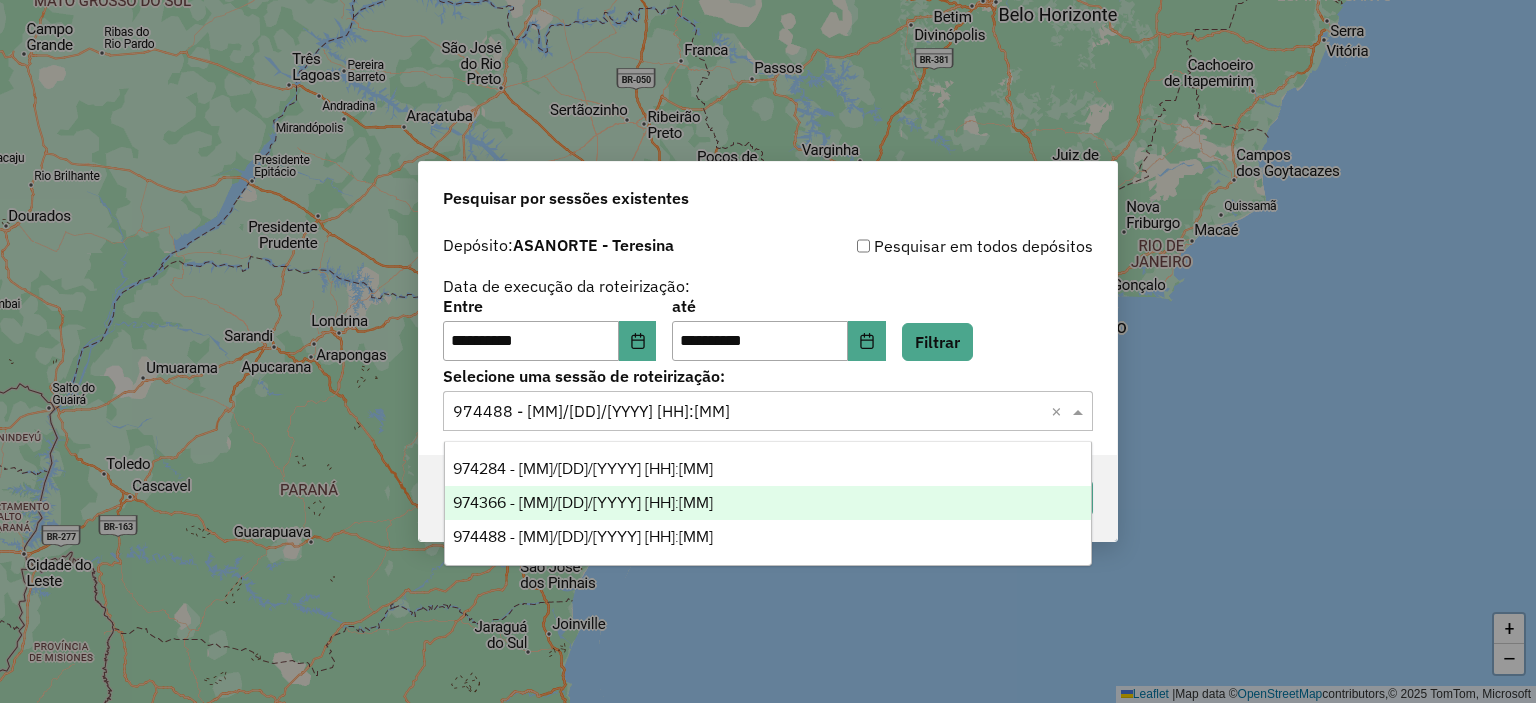 click on "974366 - 04/08/2025 14:11" at bounding box center (768, 503) 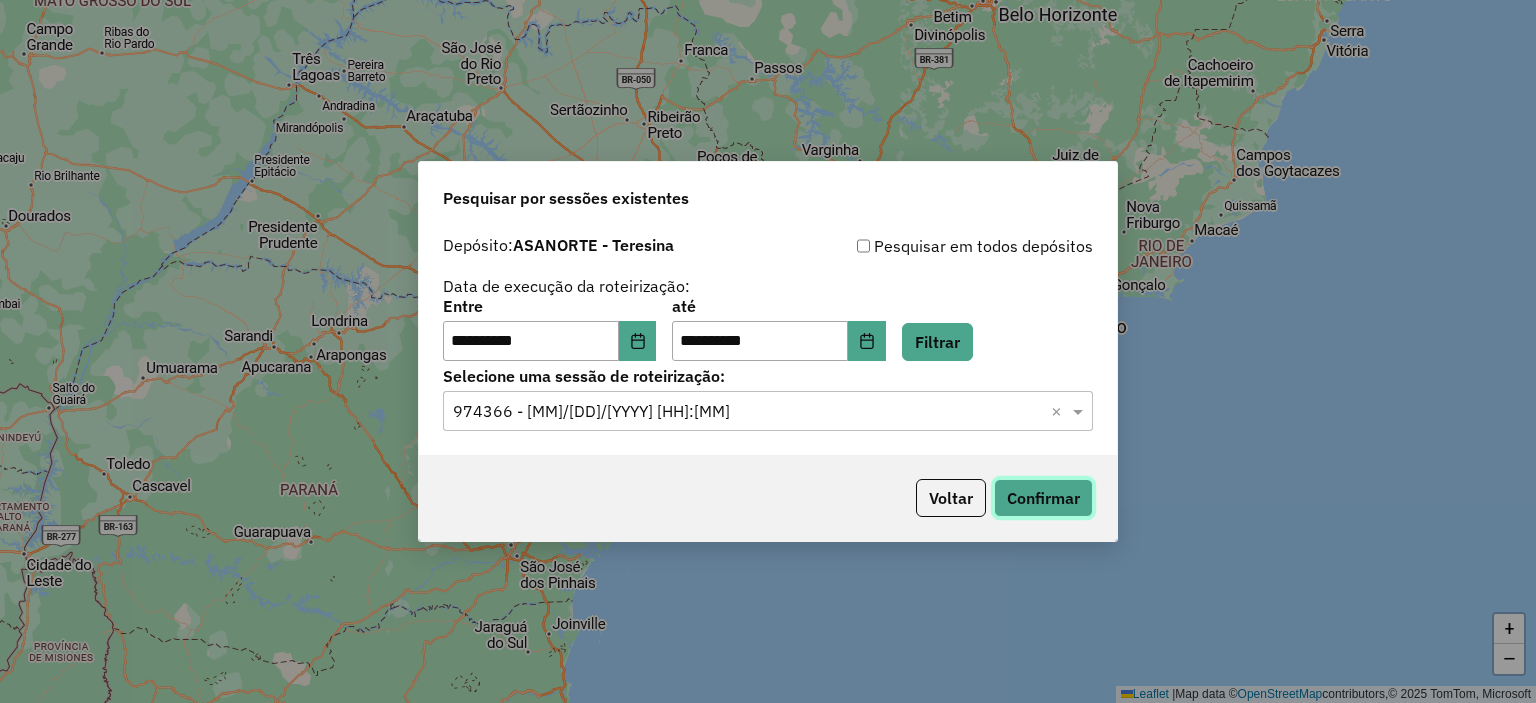 click on "Confirmar" 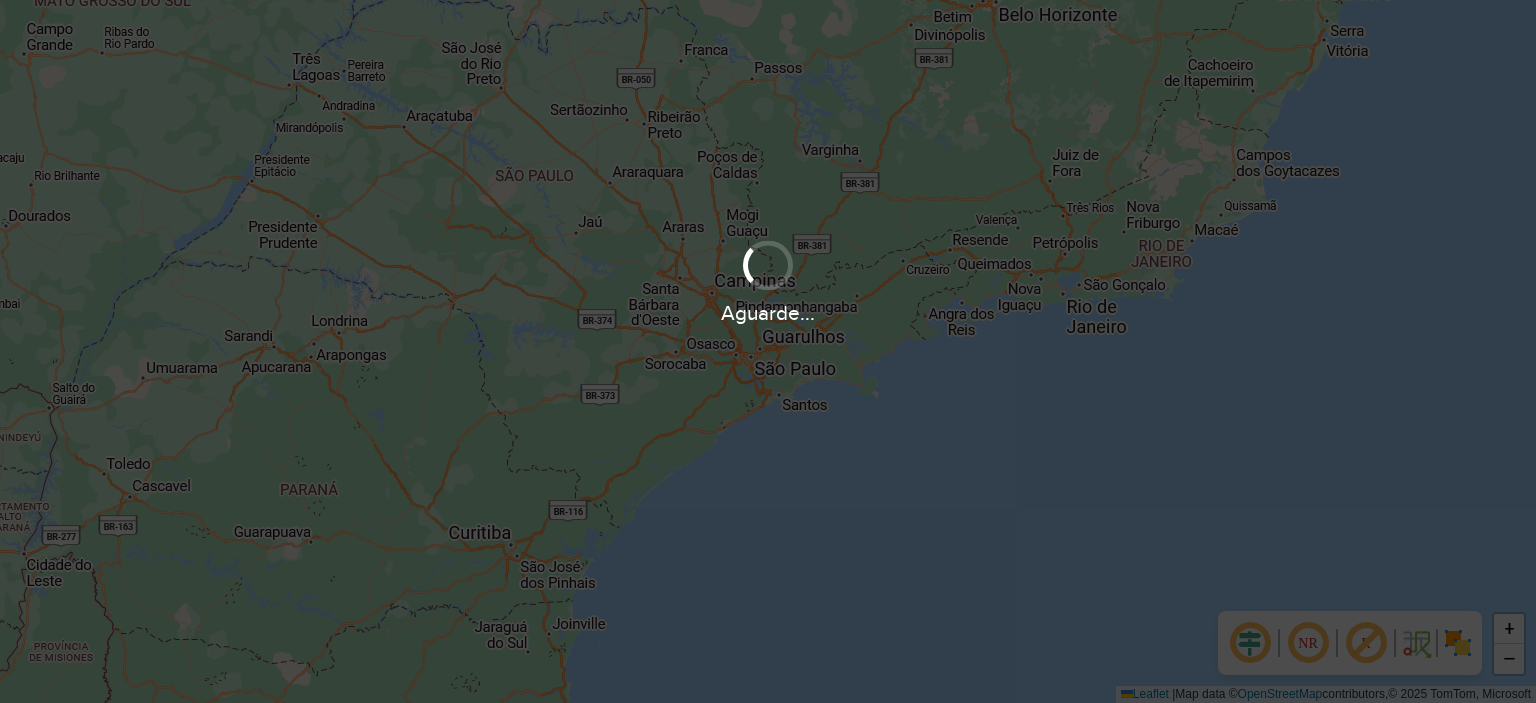 scroll, scrollTop: 0, scrollLeft: 0, axis: both 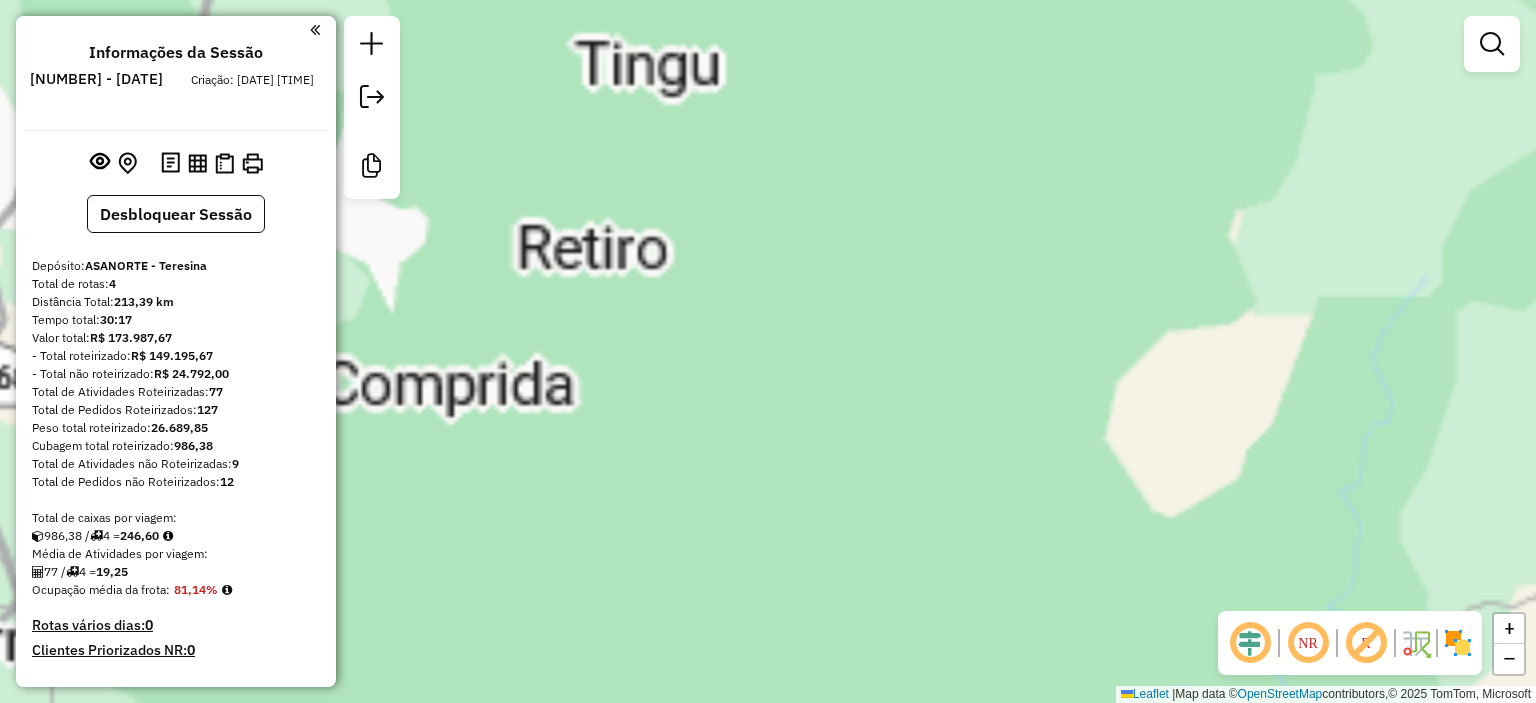 drag, startPoint x: 635, startPoint y: 347, endPoint x: 1176, endPoint y: 501, distance: 562.49176 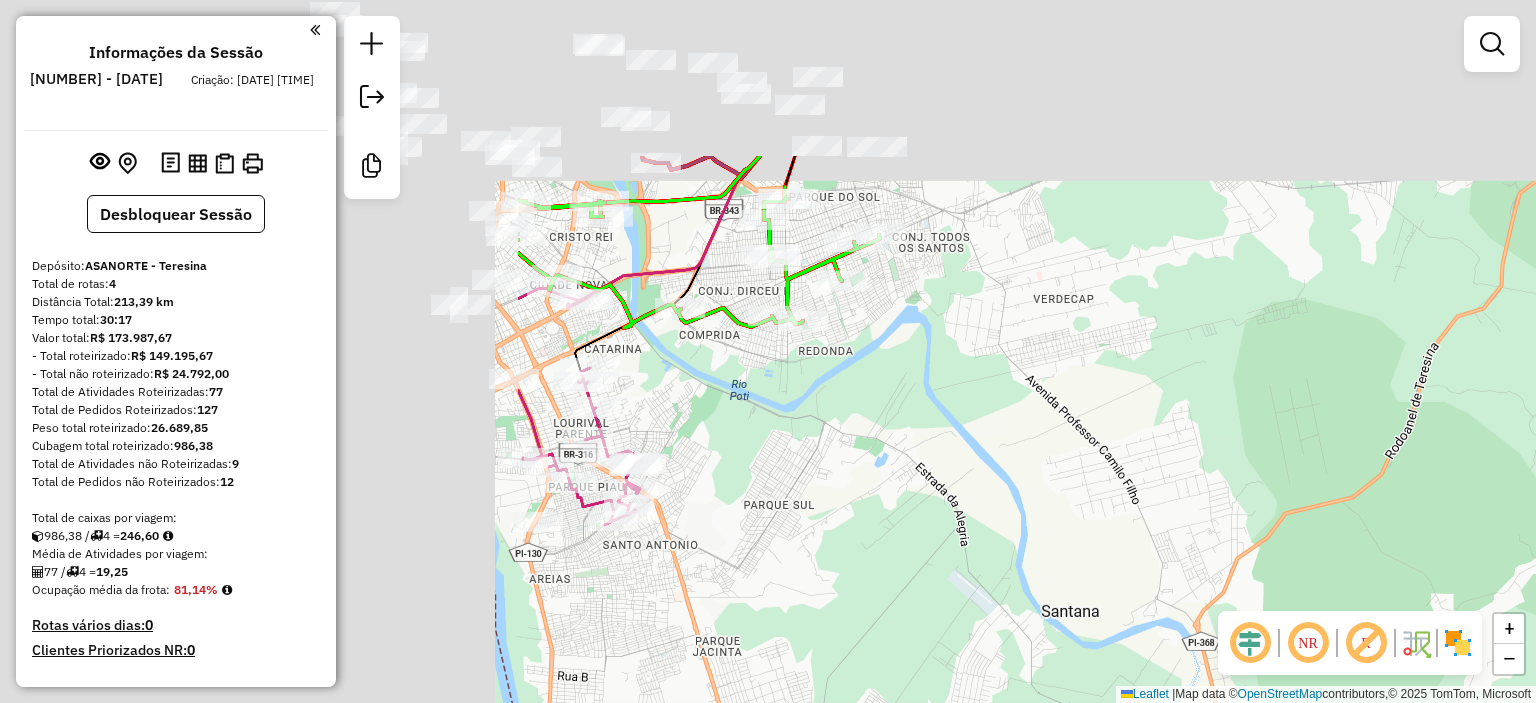 drag, startPoint x: 639, startPoint y: 395, endPoint x: 1322, endPoint y: 630, distance: 722.2977 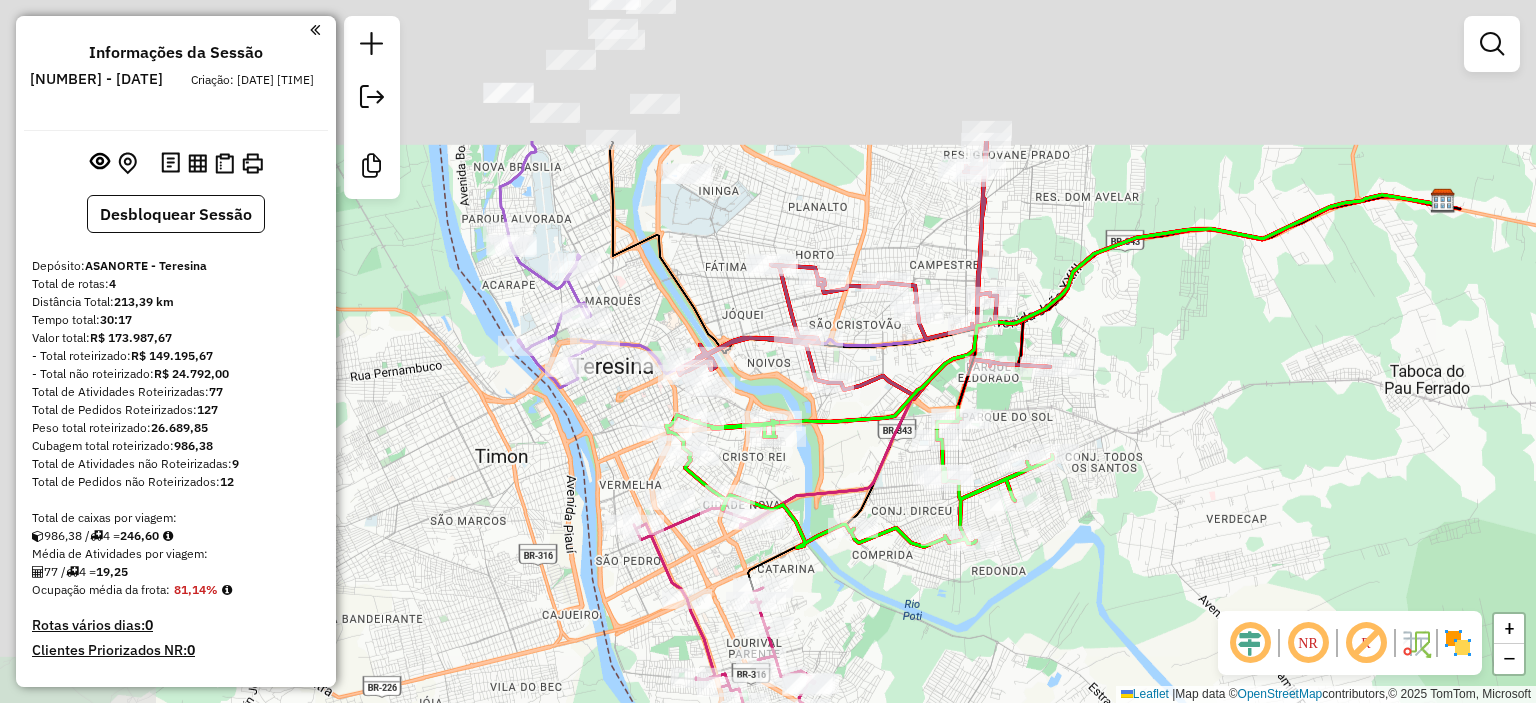 drag, startPoint x: 1198, startPoint y: 433, endPoint x: 1360, endPoint y: 644, distance: 266.0169 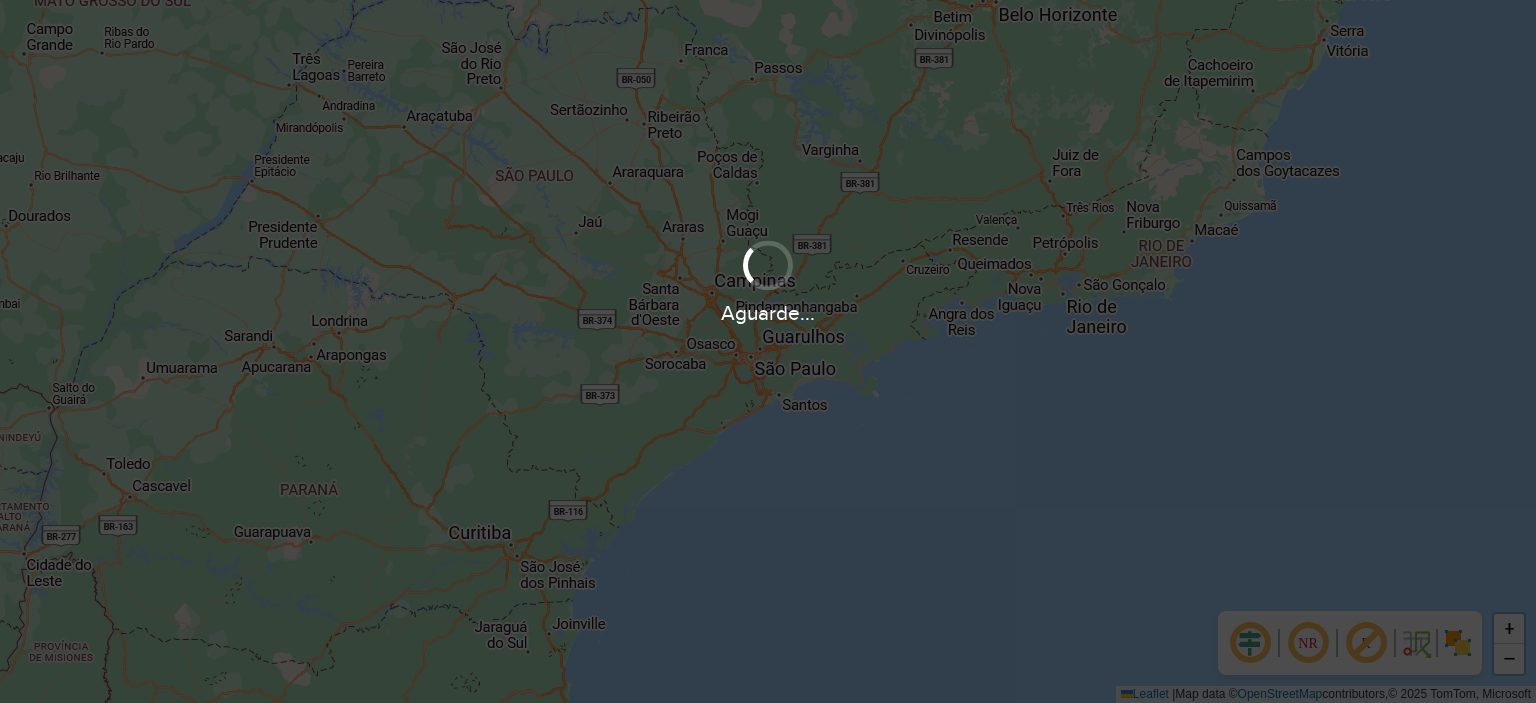 scroll, scrollTop: 0, scrollLeft: 0, axis: both 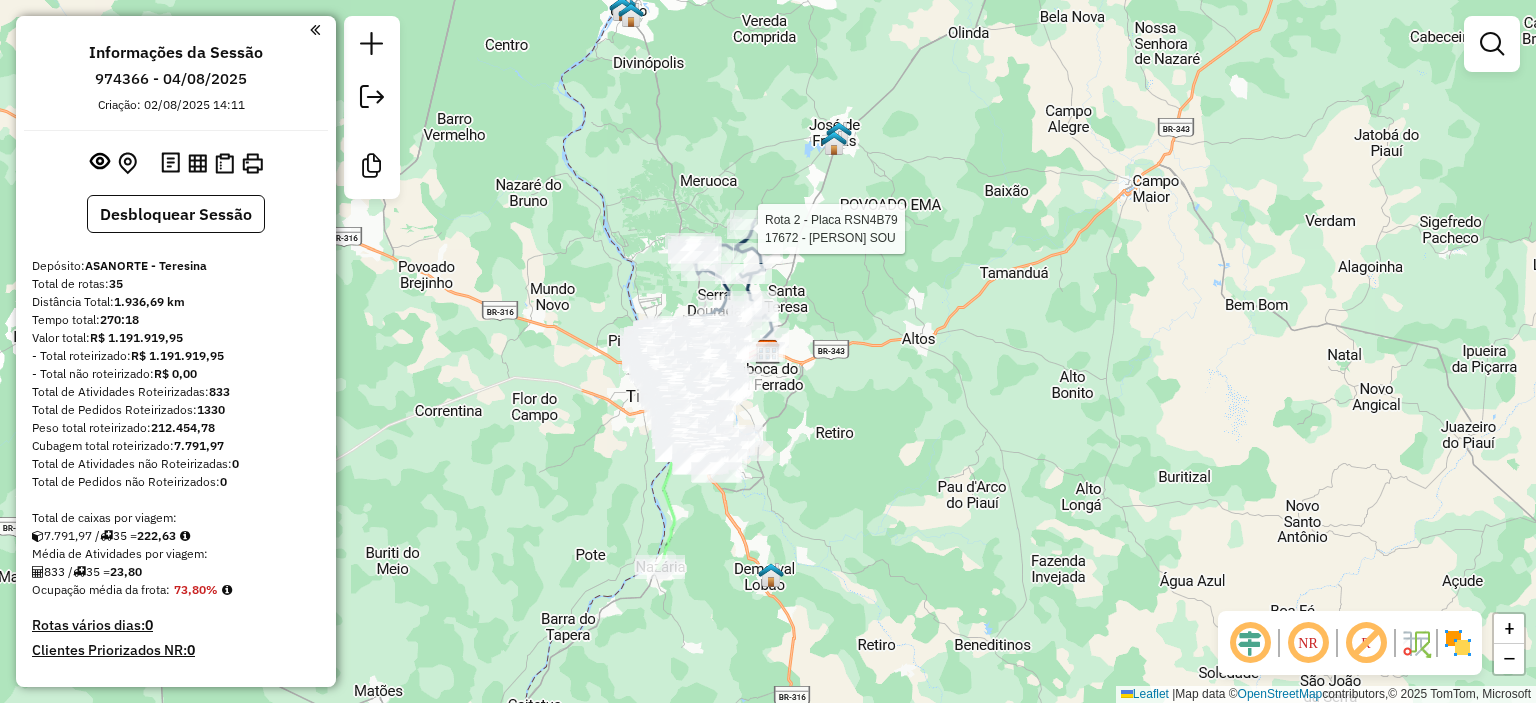 select on "**********" 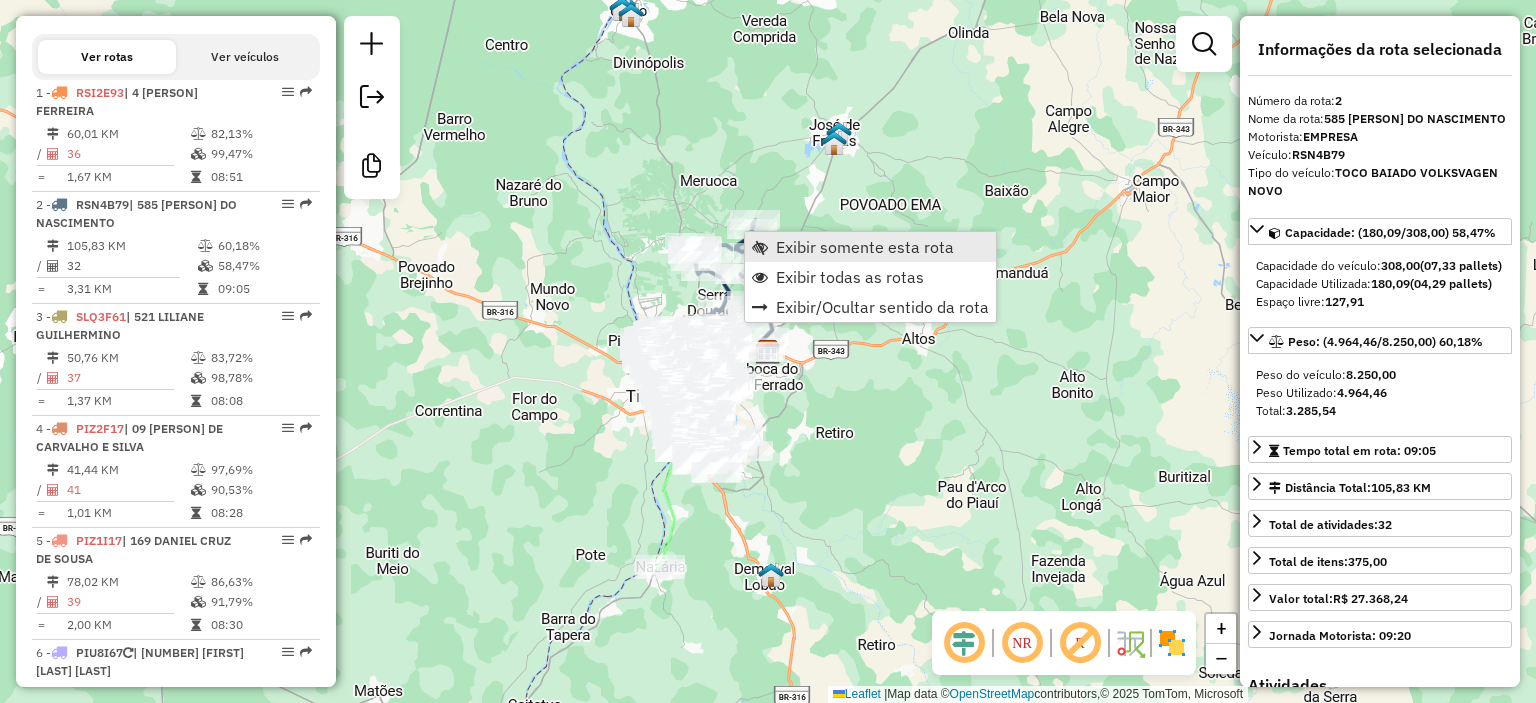 scroll, scrollTop: 875, scrollLeft: 0, axis: vertical 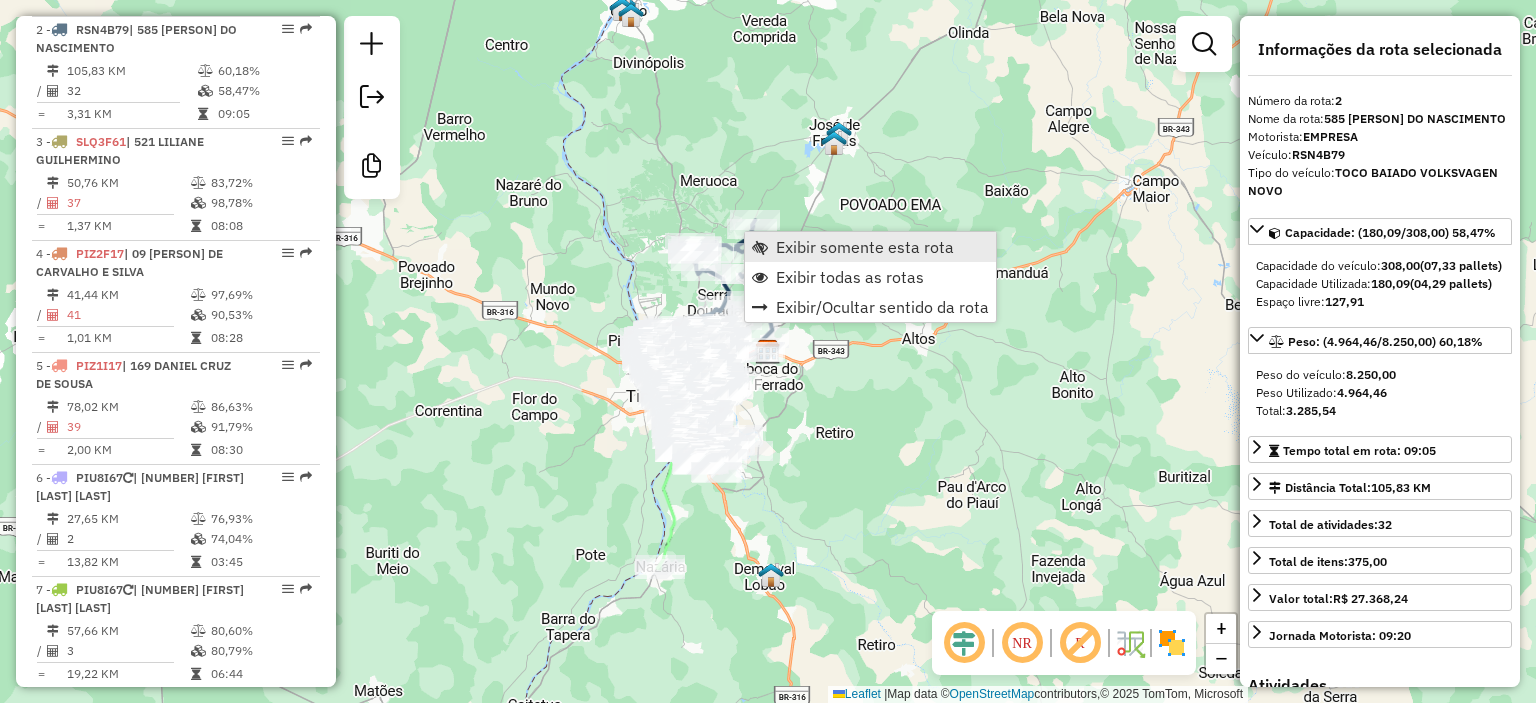 click on "Exibir somente esta rota" at bounding box center [865, 247] 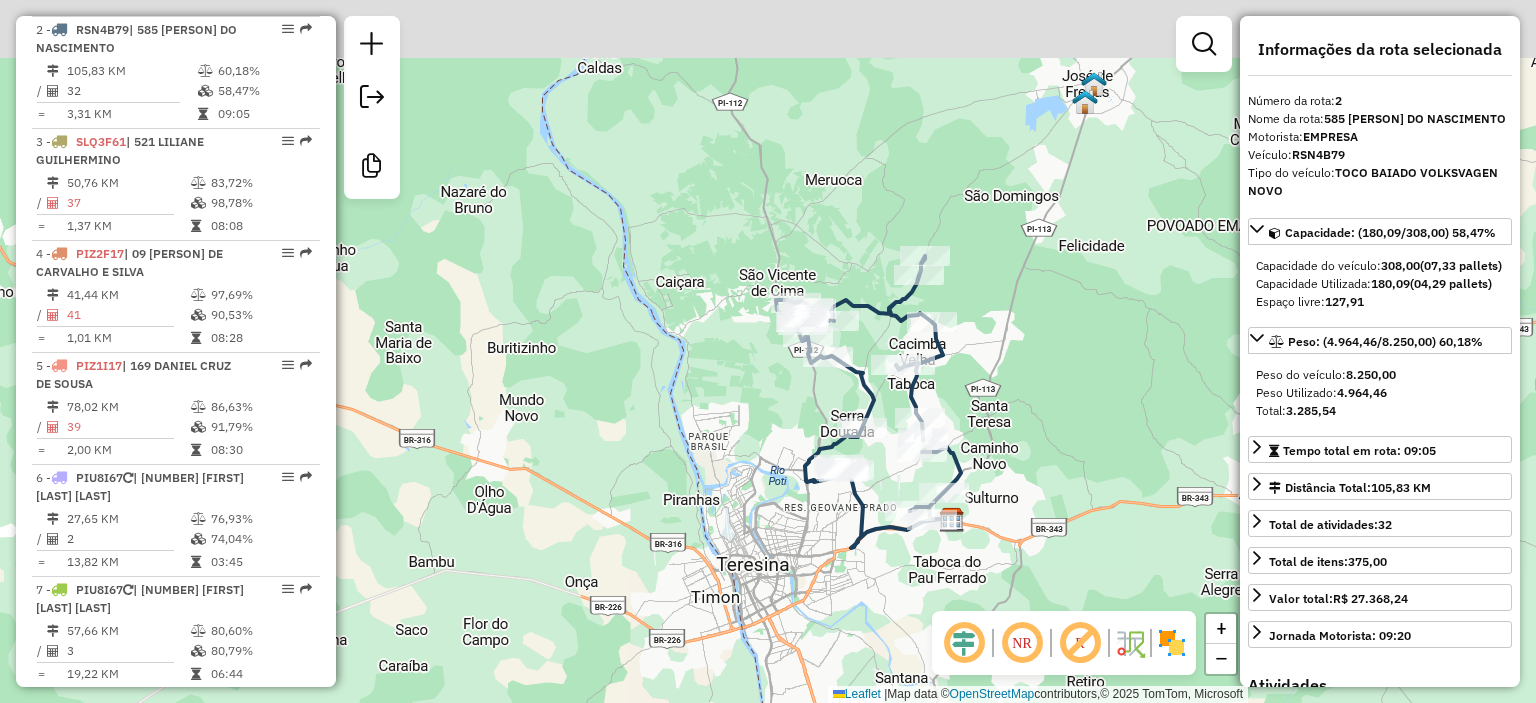 drag, startPoint x: 1128, startPoint y: 167, endPoint x: 1085, endPoint y: 411, distance: 247.75996 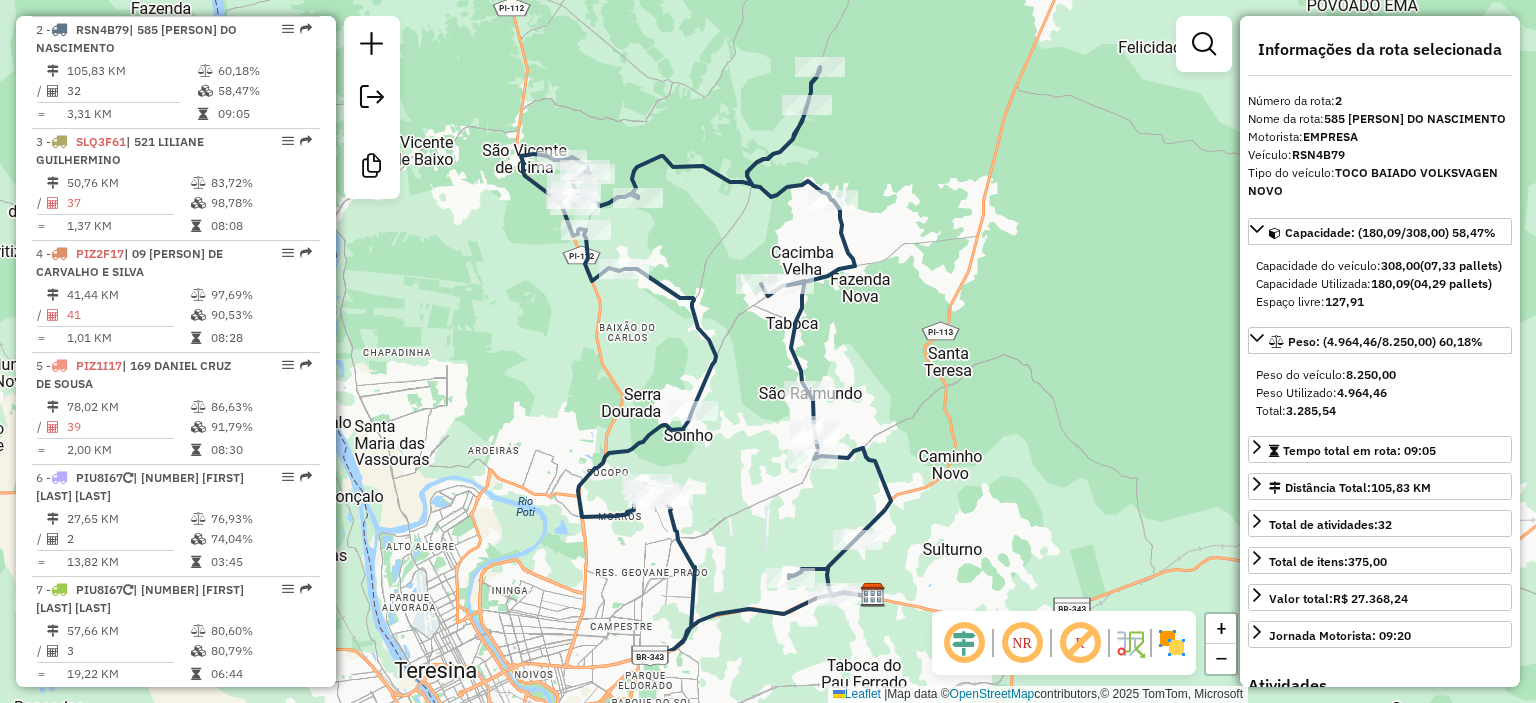 drag, startPoint x: 1039, startPoint y: 405, endPoint x: 1125, endPoint y: 282, distance: 150.08331 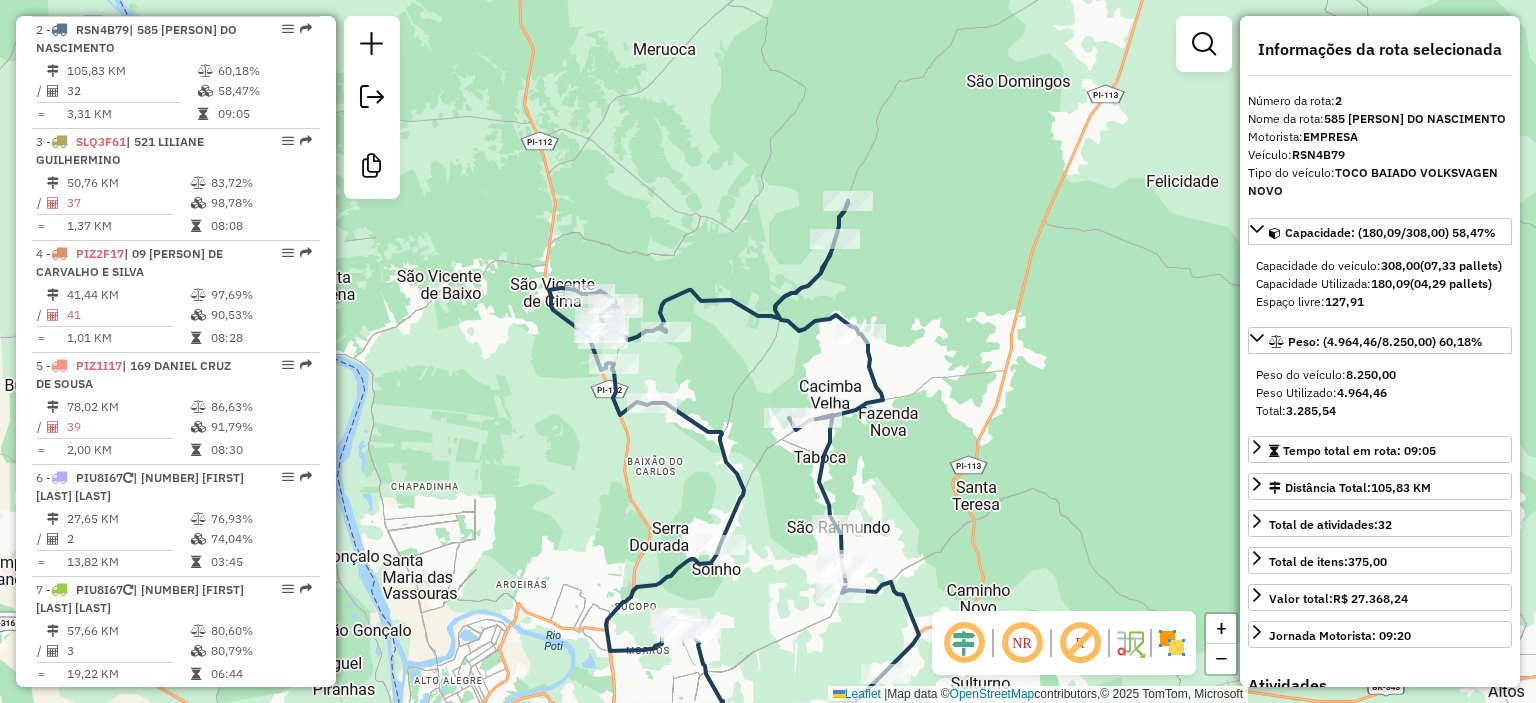 drag, startPoint x: 968, startPoint y: 275, endPoint x: 992, endPoint y: 410, distance: 137.11674 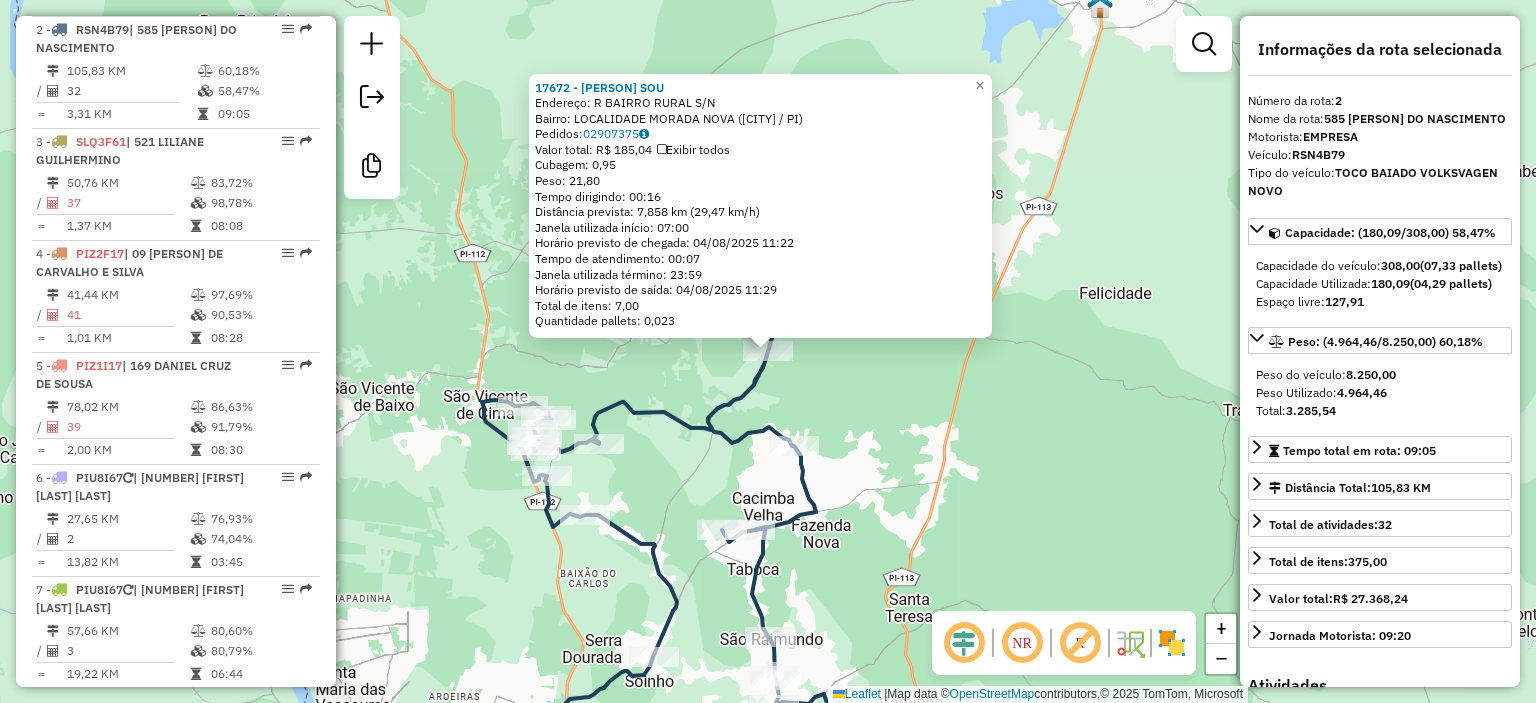 click on "[NUMBER] - [NUMBER] - [FIRST] [LAST] Endereço: R [STREET] [NEIGHBORHOOD] ( [CITY] / [STATE] ) Pedidos: [NUMBER] Valor total: [CURRENCY] [AMOUNT] Exibir todos Cubagem: [QUANTITY] Peso: [WEIGHT] Tempo dirigindo: [TIME] Distância prevista: [DISTANCE] km ([SPEED] km/h) Janela utilizada início: [TIME] Horário previsto de chegada: [DATE] [TIME] Tempo de atendimento: [TIME] Janela utilizada término: [TIME] Horário previsto de saída: [DATE] [TIME] Total de itens: [QUANTITY] Quantidade pallets: [QUANTITY] × Janela de atendimento Grade de atendimento Capacidade Transportadoras Veículos Cliente Pedidos Rotas Selecione os dias da semana para filtrar as janelas de atendimento Seg Ter Qua Qui Sex Sáb Dom Informe o período da janela de atendimento: De: Até: Filtrar exatamente a janela do cliente Considerar janela de atendimento padrão Selecione os dias da semana para filtrar as grades de atendimento Seg Ter Qua Qui Sex Sáb Dom Peso mínimo: De:" 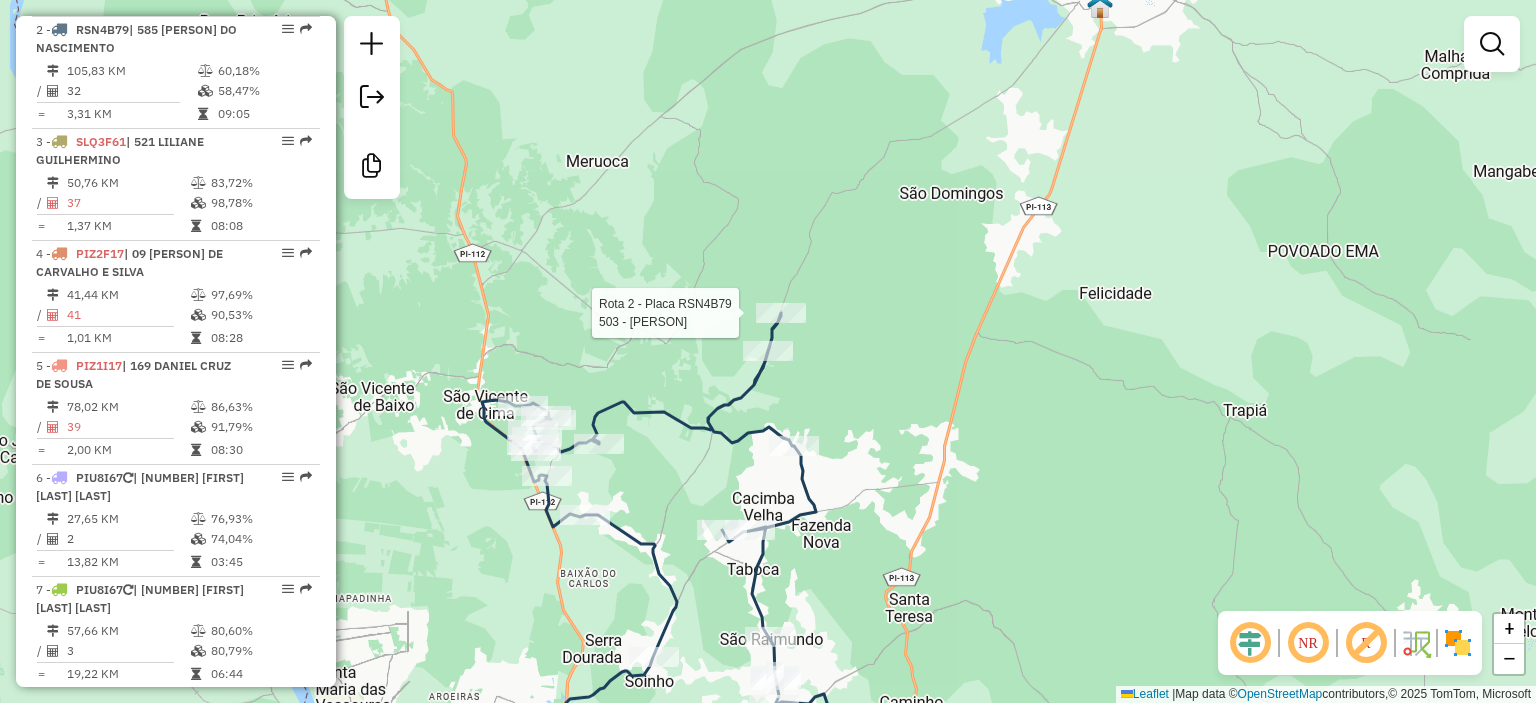 select on "**********" 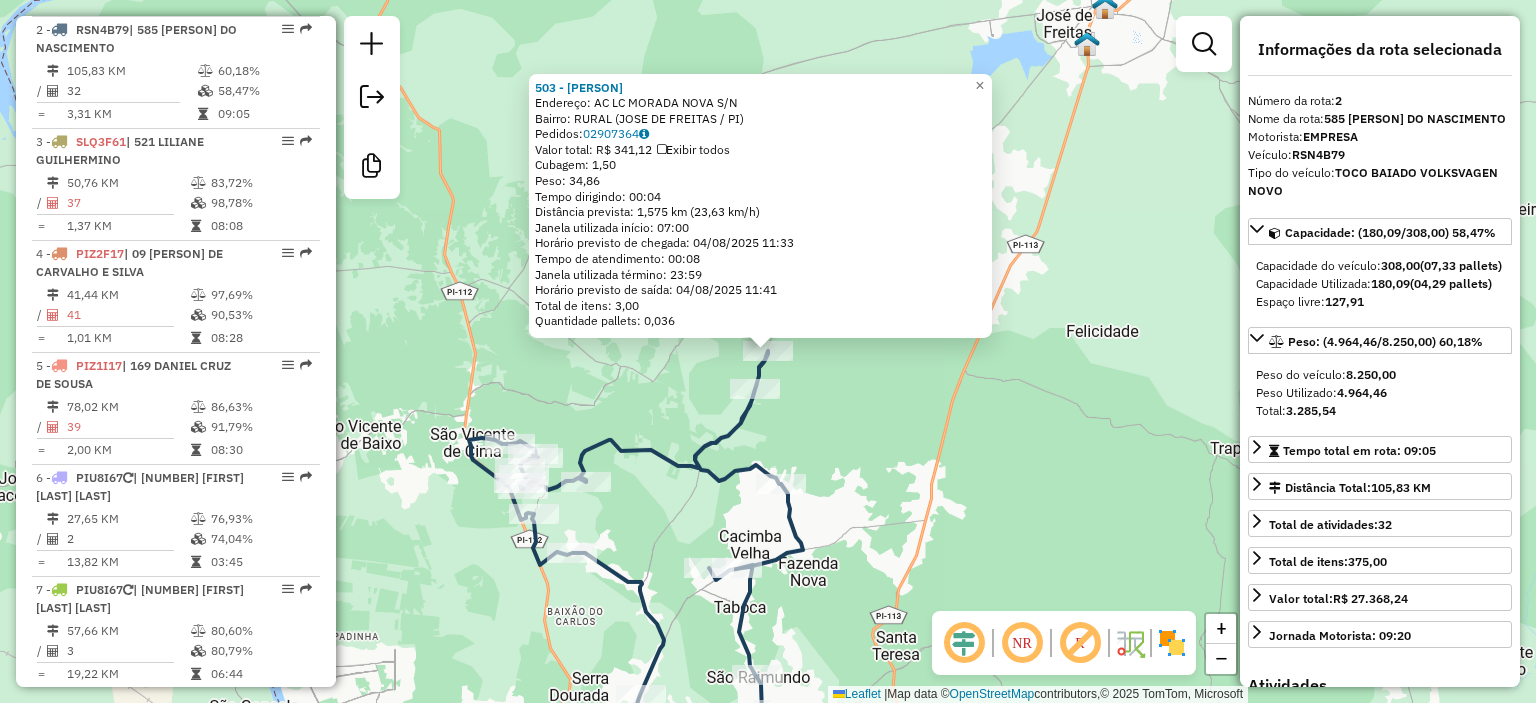 click on "503 - [PERSON]  Endereço: AC  LC MORADA NOVA                S/N   Bairro: RURAL ([CITY] / PI)   Pedidos:  02907364   Valor total: R$ 341,12   Exibir todos   Cubagem: 1,50  Peso: 34,86  Tempo dirigindo: 00:04   Distância prevista: 1,575 km (23,63 km/h)   Janela utilizada início: 07:00   Horário previsto de chegada: 04/08/2025 11:33   Tempo de atendimento: 00:08   Janela utilizada término: 23:59   Horário previsto de saída: 04/08/2025 11:41   Total de itens: 3,00   Quantidade pallets: 0,036  × Janela de atendimento Grade de atendimento Capacidade Transportadoras Veículos Cliente Pedidos  Rotas Selecione os dias de semana para filtrar as janelas de atendimento  Seg   Ter   Qua   Qui   Sex   Sáb   Dom  Informe o período da janela de atendimento: De: Até:  Filtrar exatamente a janela do cliente  Considerar janela de atendimento padrão  Selecione os dias de semana para filtrar as grades de atendimento  Seg   Ter   Qua   Qui   Sex   Sáb   Dom   Peso mínimo:   Peso máximo:   De:" 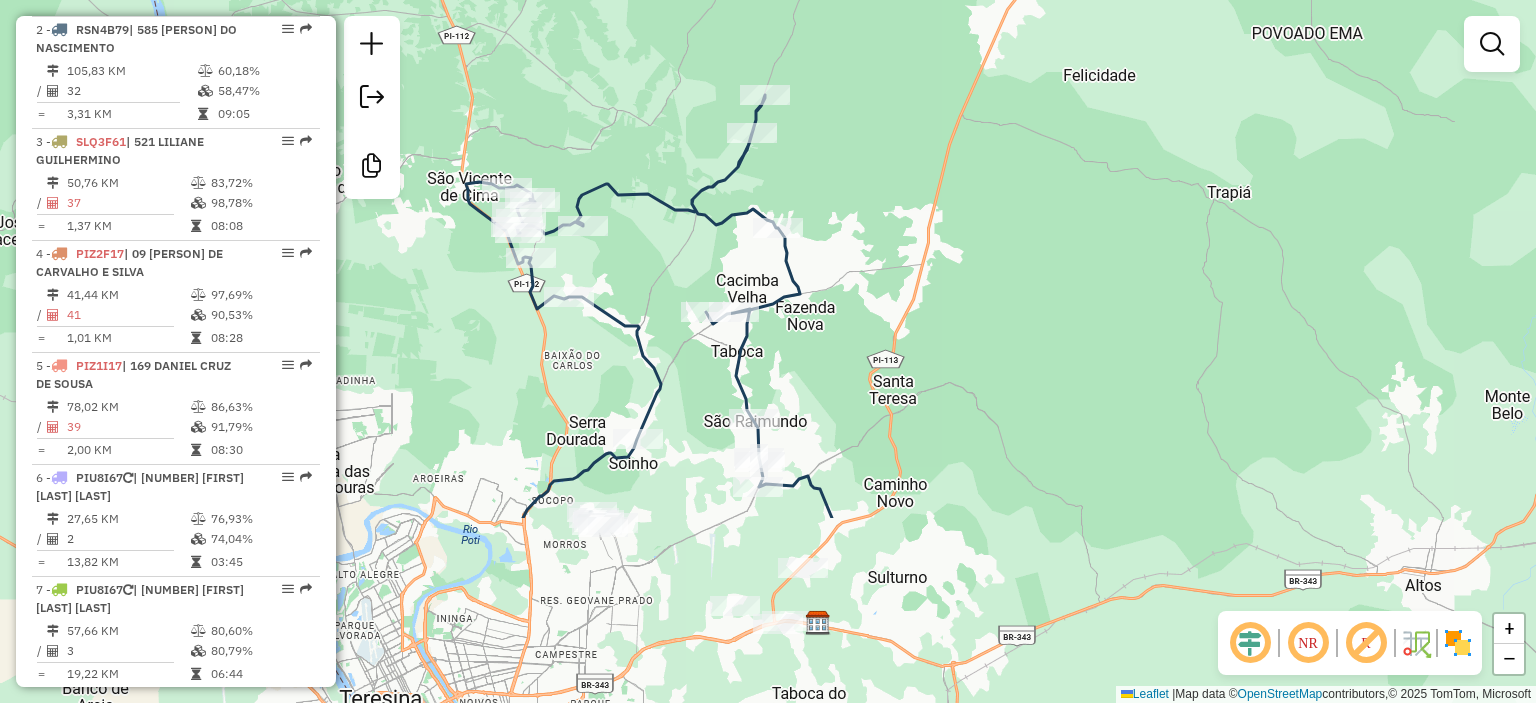 drag, startPoint x: 864, startPoint y: 479, endPoint x: 860, endPoint y: 223, distance: 256.03125 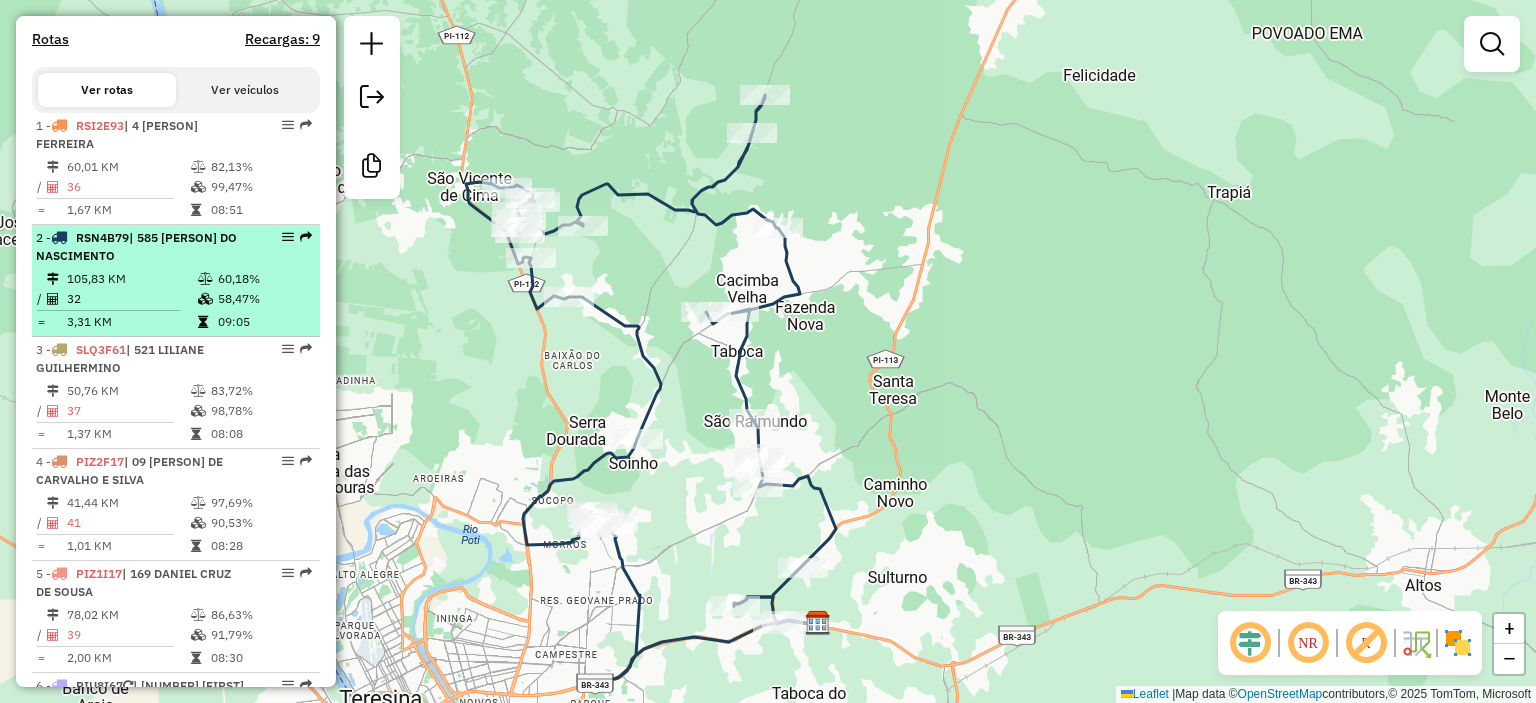 scroll, scrollTop: 575, scrollLeft: 0, axis: vertical 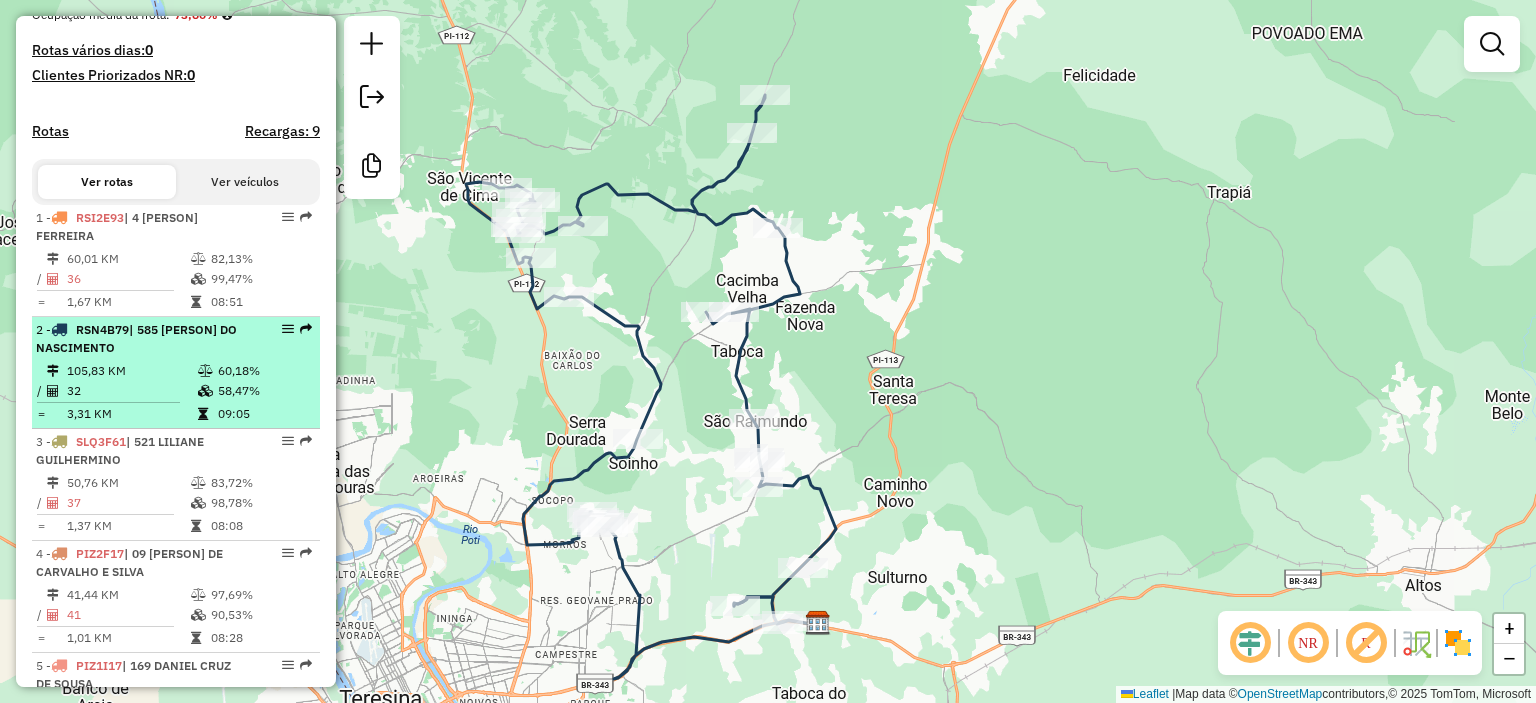 click on "32" at bounding box center [131, 391] 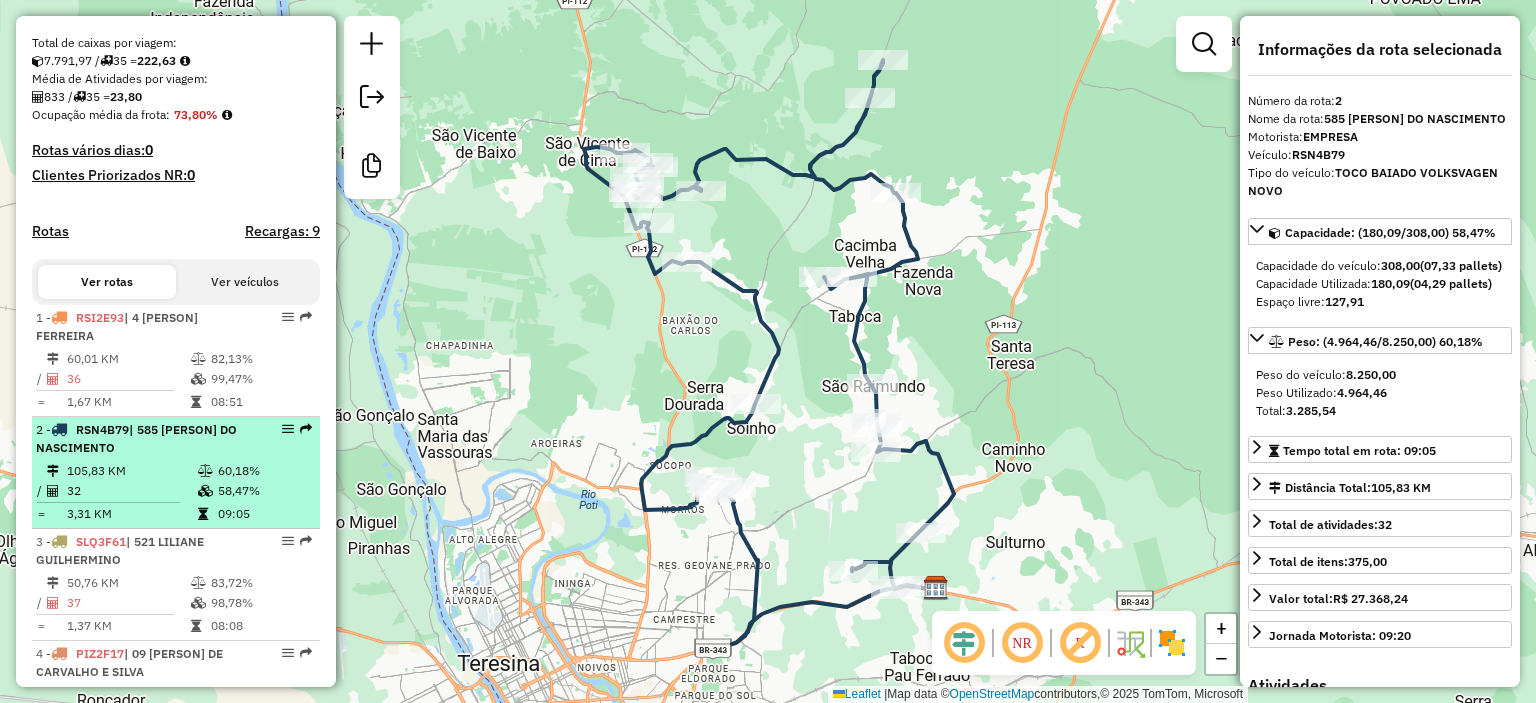 scroll, scrollTop: 375, scrollLeft: 0, axis: vertical 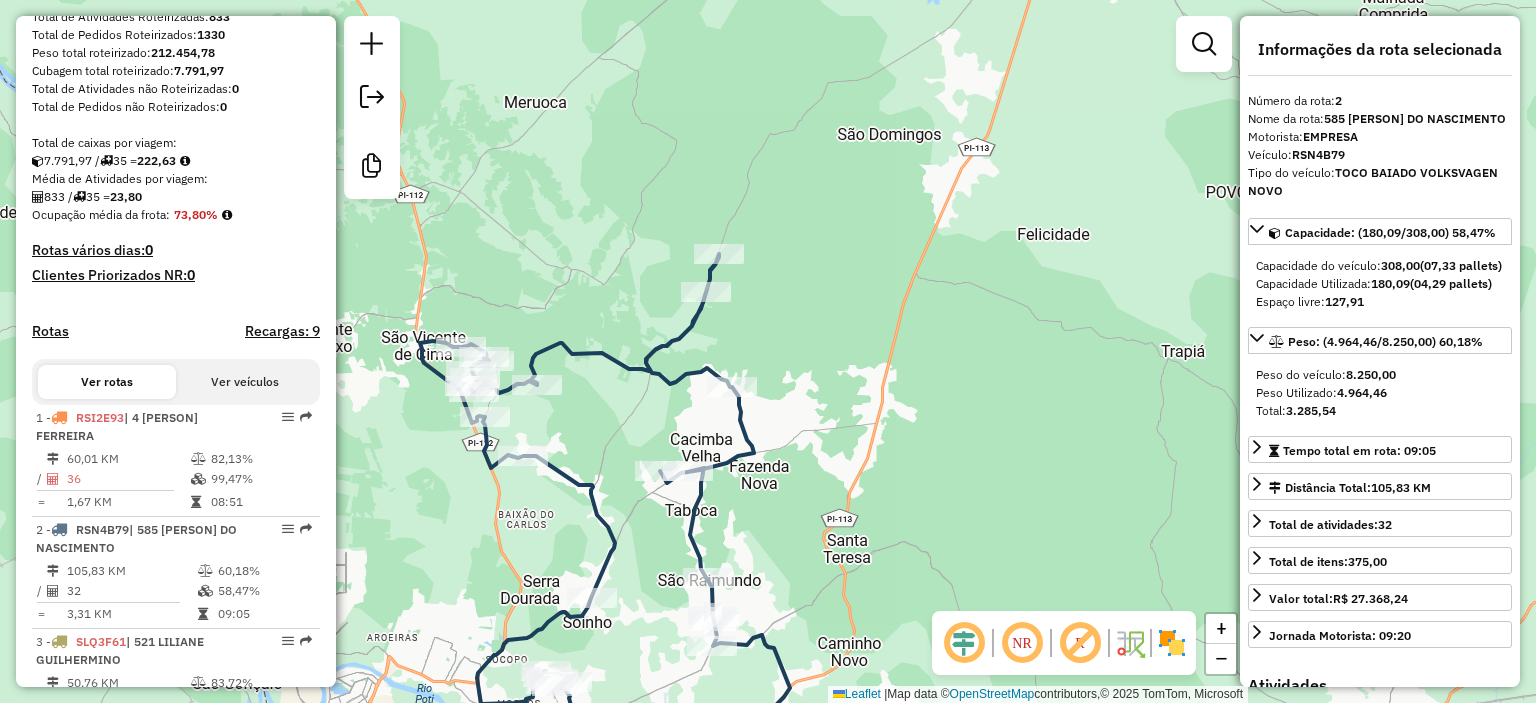 drag, startPoint x: 1021, startPoint y: 423, endPoint x: 938, endPoint y: 553, distance: 154.23683 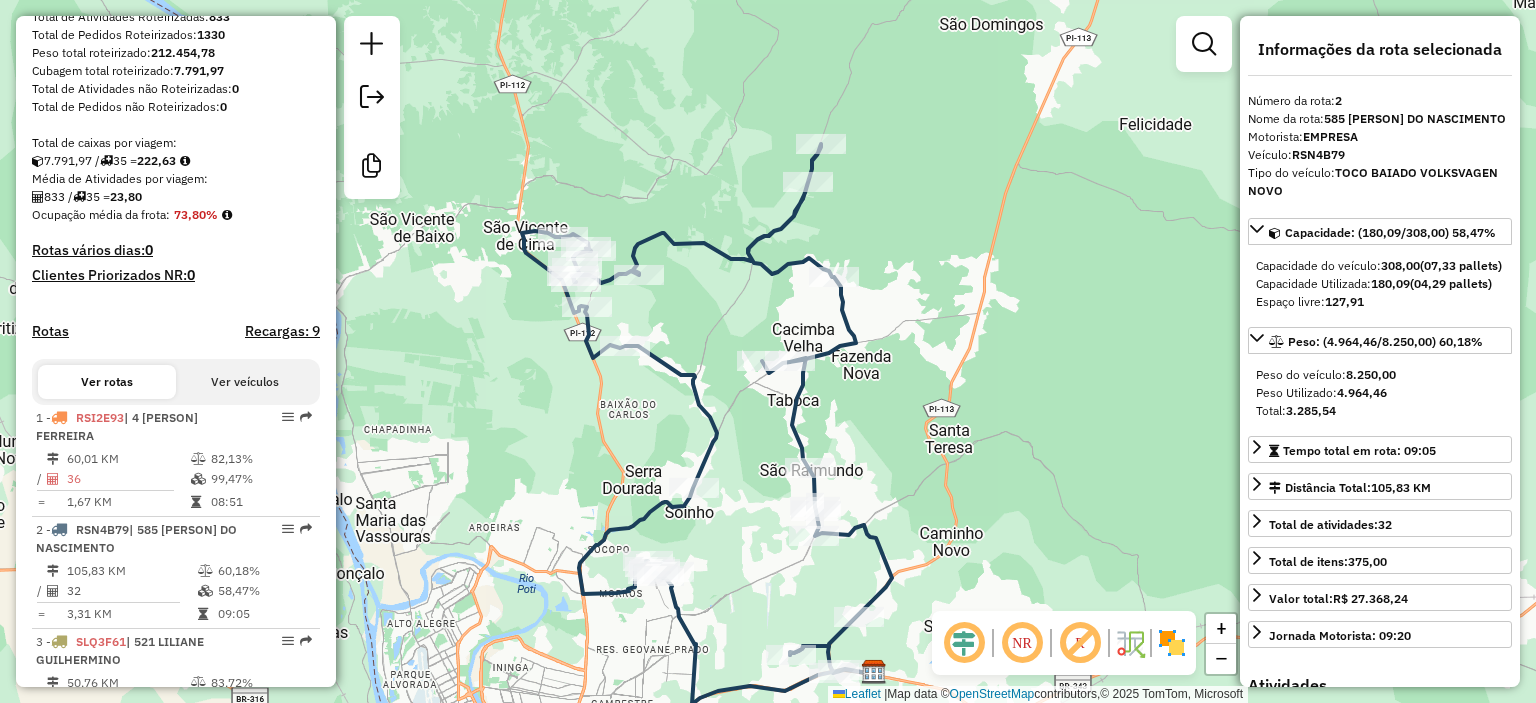 drag, startPoint x: 927, startPoint y: 464, endPoint x: 948, endPoint y: 388, distance: 78.84795 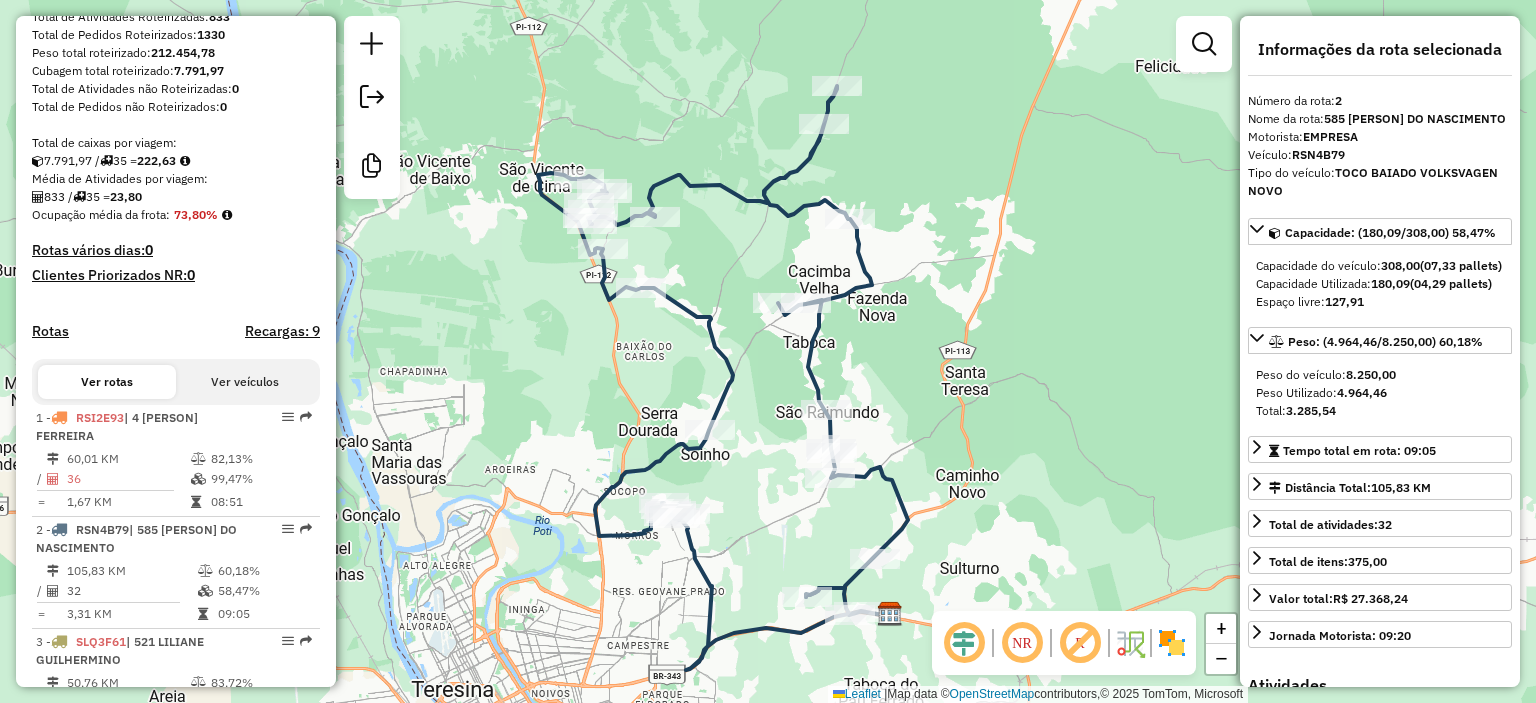 drag, startPoint x: 931, startPoint y: 423, endPoint x: 946, endPoint y: 411, distance: 19.209373 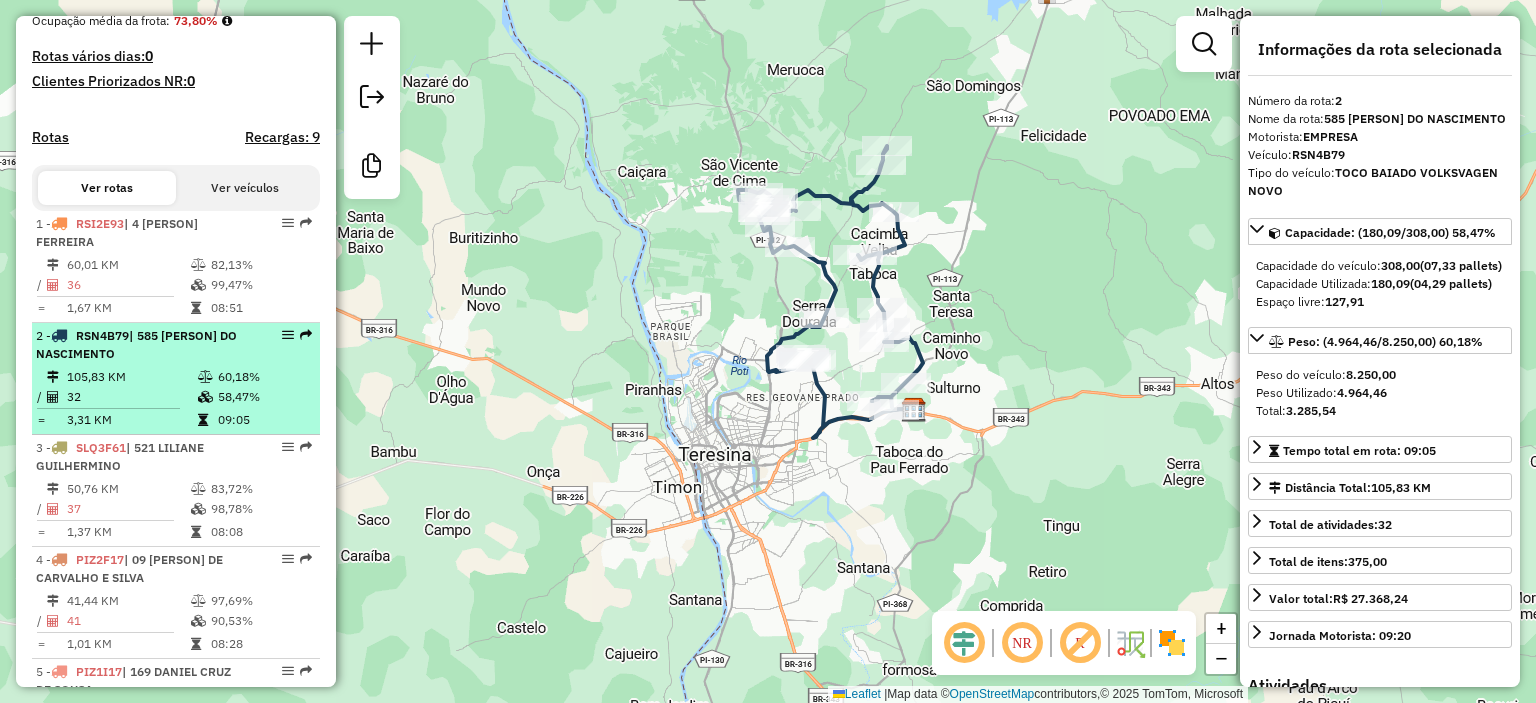 scroll, scrollTop: 575, scrollLeft: 0, axis: vertical 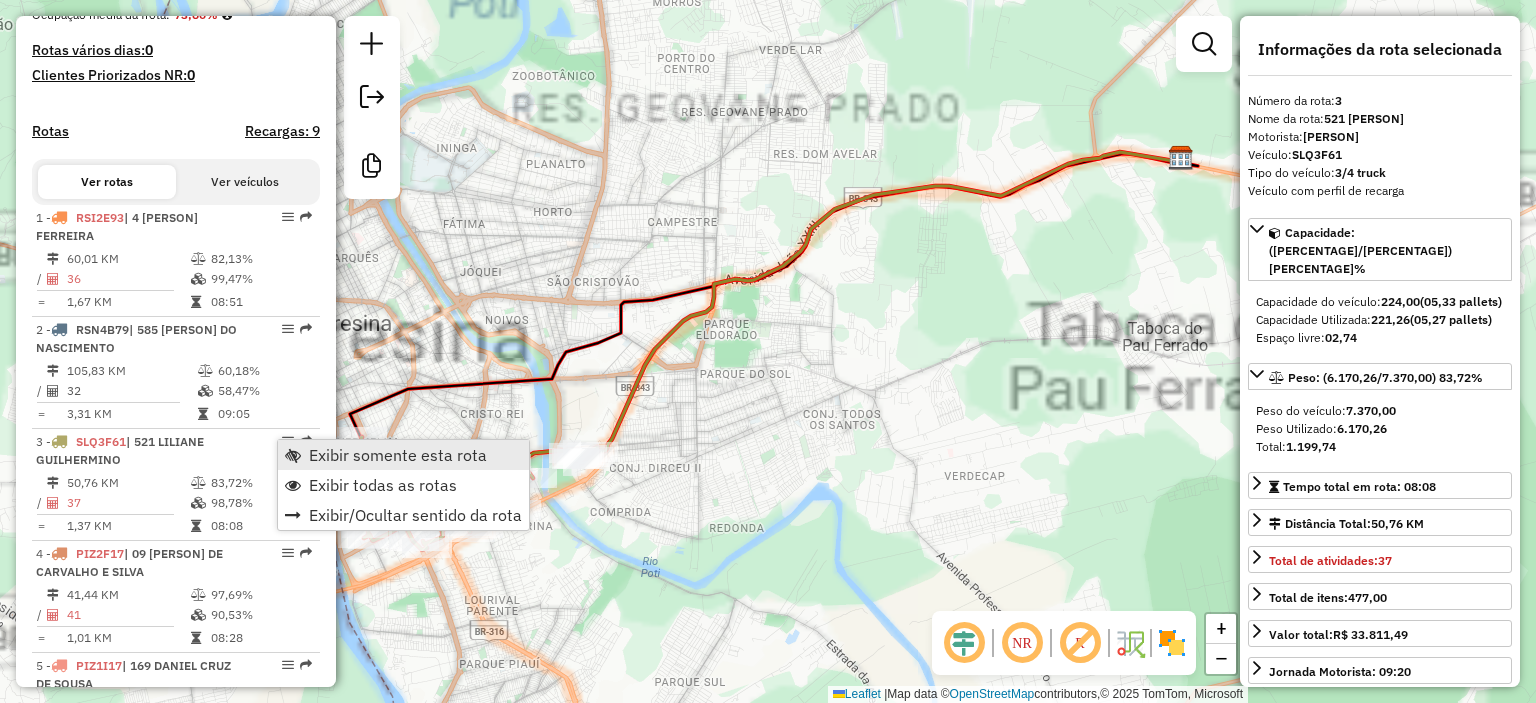 click on "Exibir somente esta rota" at bounding box center [398, 455] 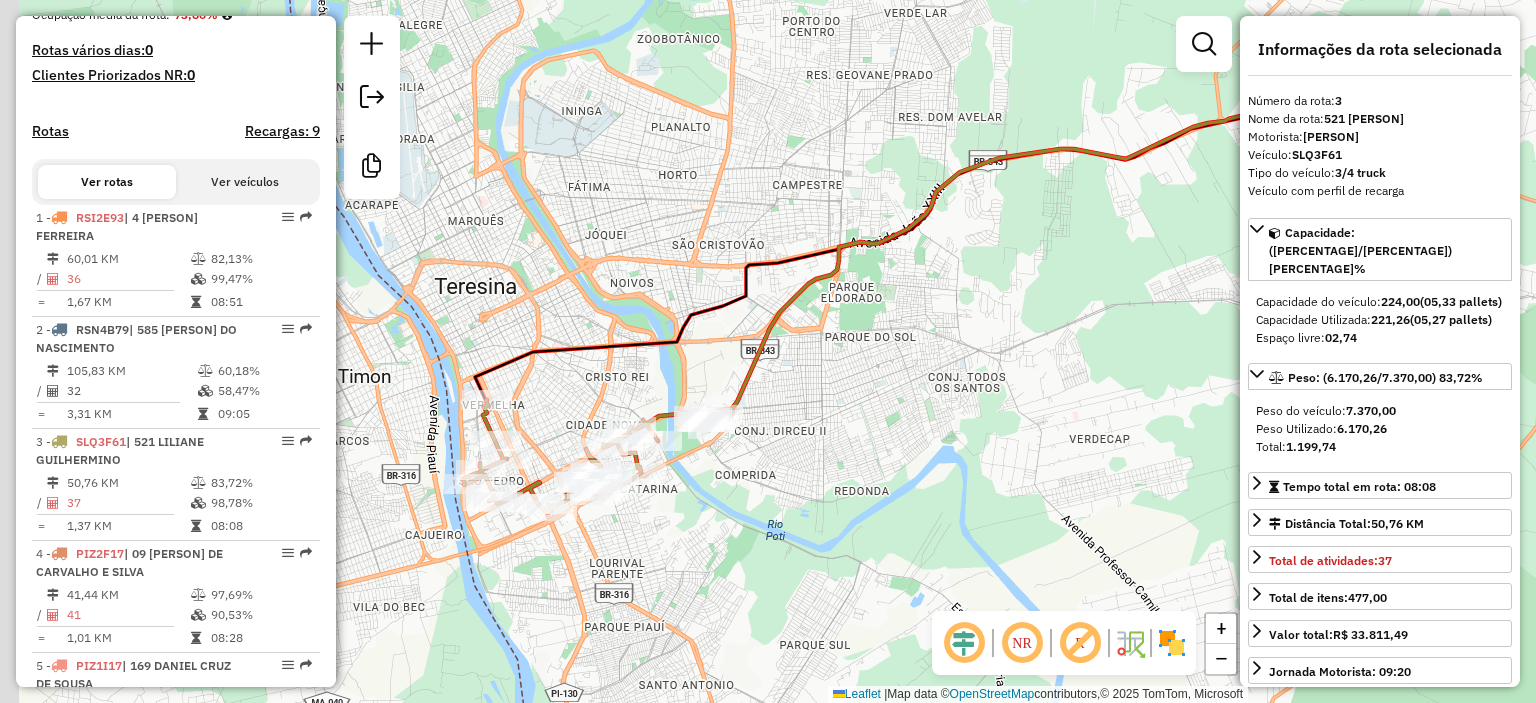drag, startPoint x: 735, startPoint y: 499, endPoint x: 860, endPoint y: 462, distance: 130.36104 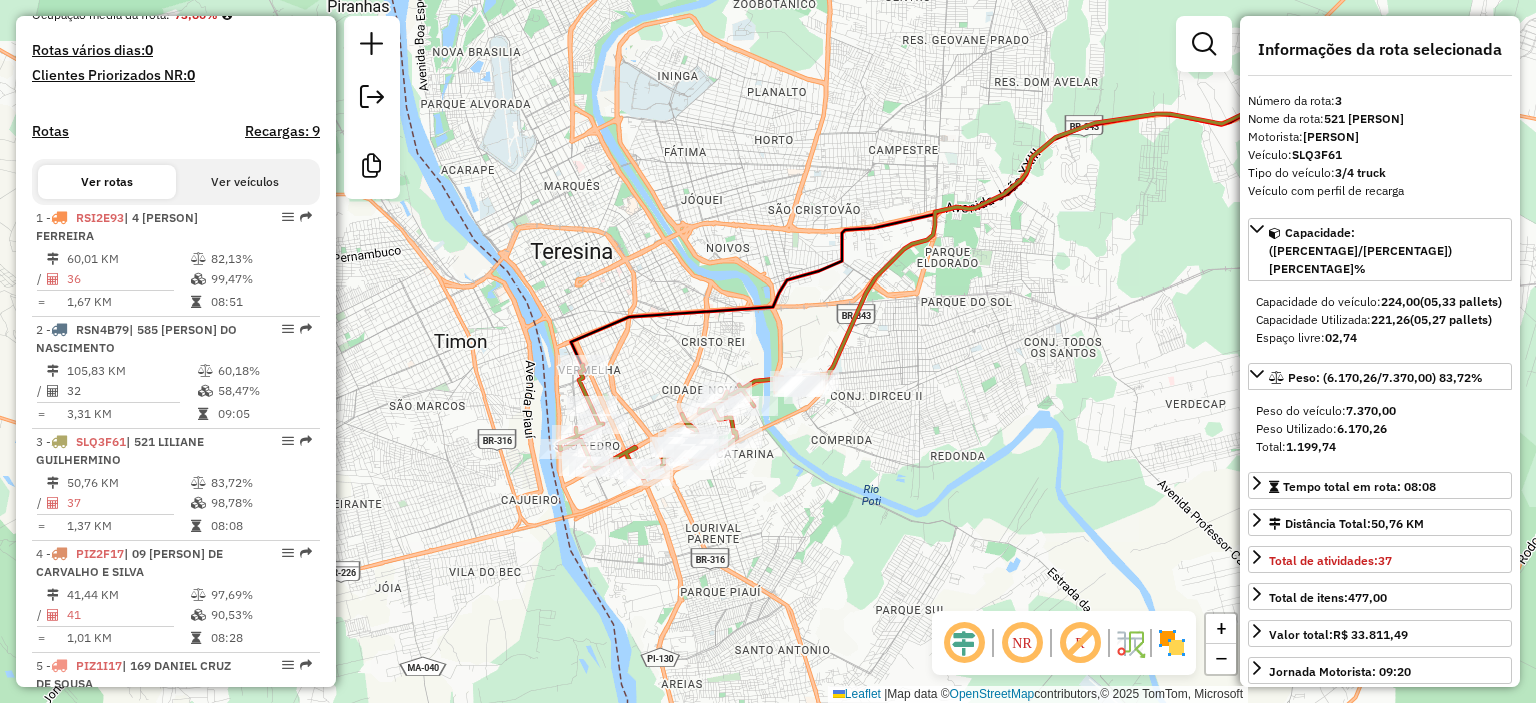 drag, startPoint x: 940, startPoint y: 350, endPoint x: 1036, endPoint y: 315, distance: 102.18121 